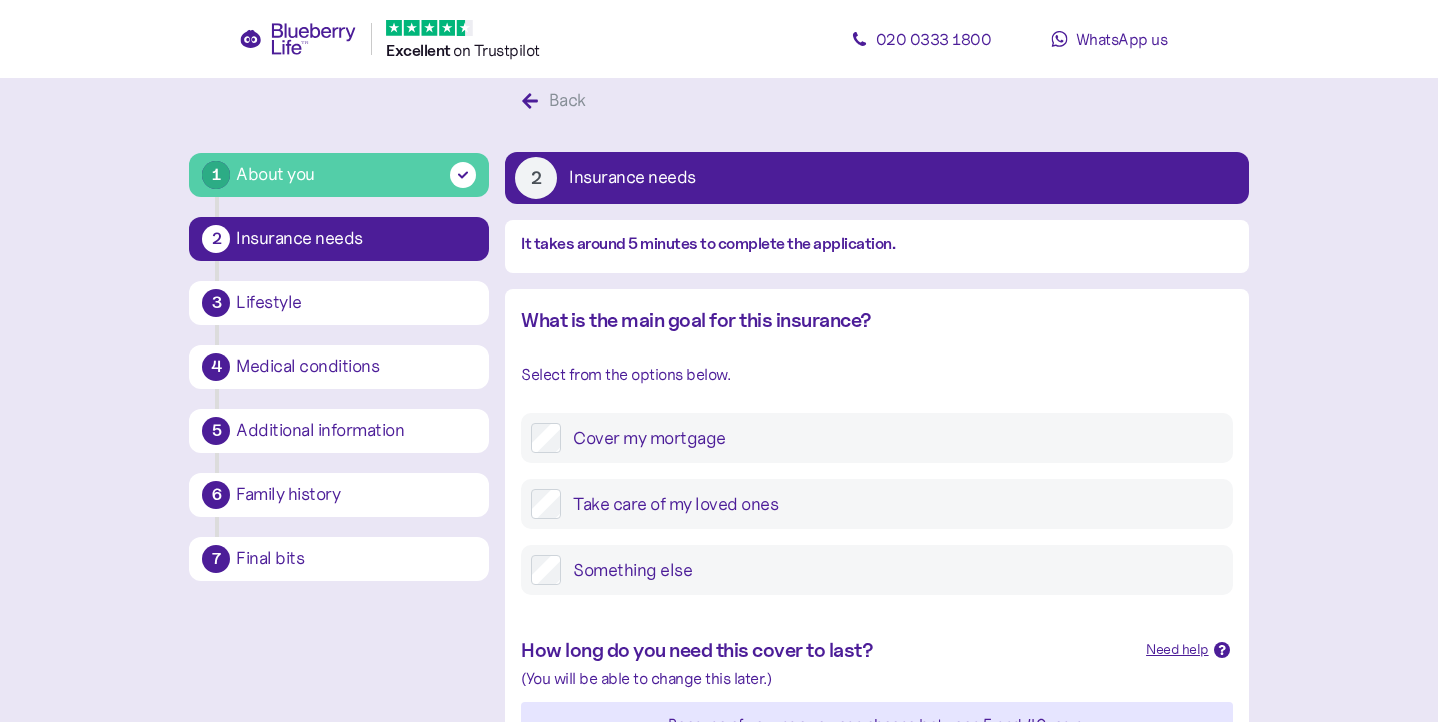 scroll, scrollTop: 0, scrollLeft: 0, axis: both 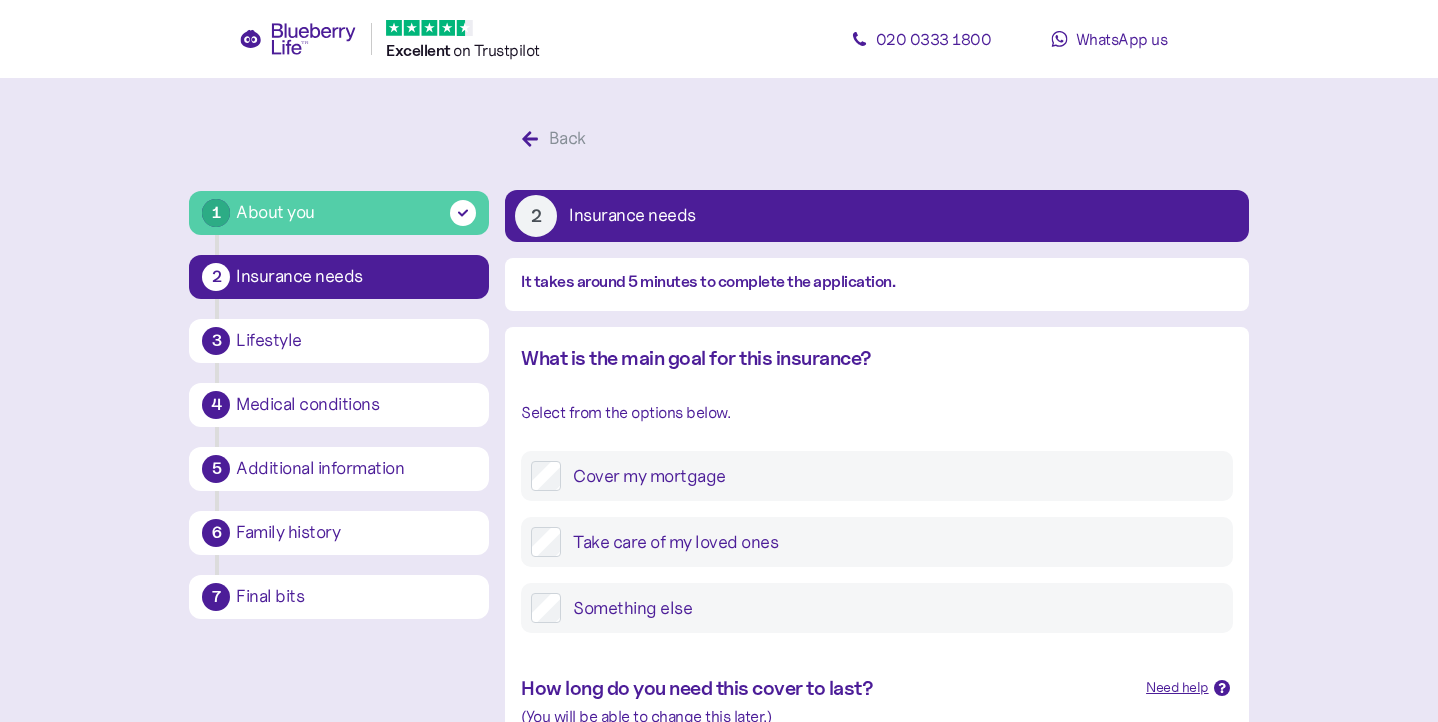 click on "Something else" at bounding box center [891, 608] 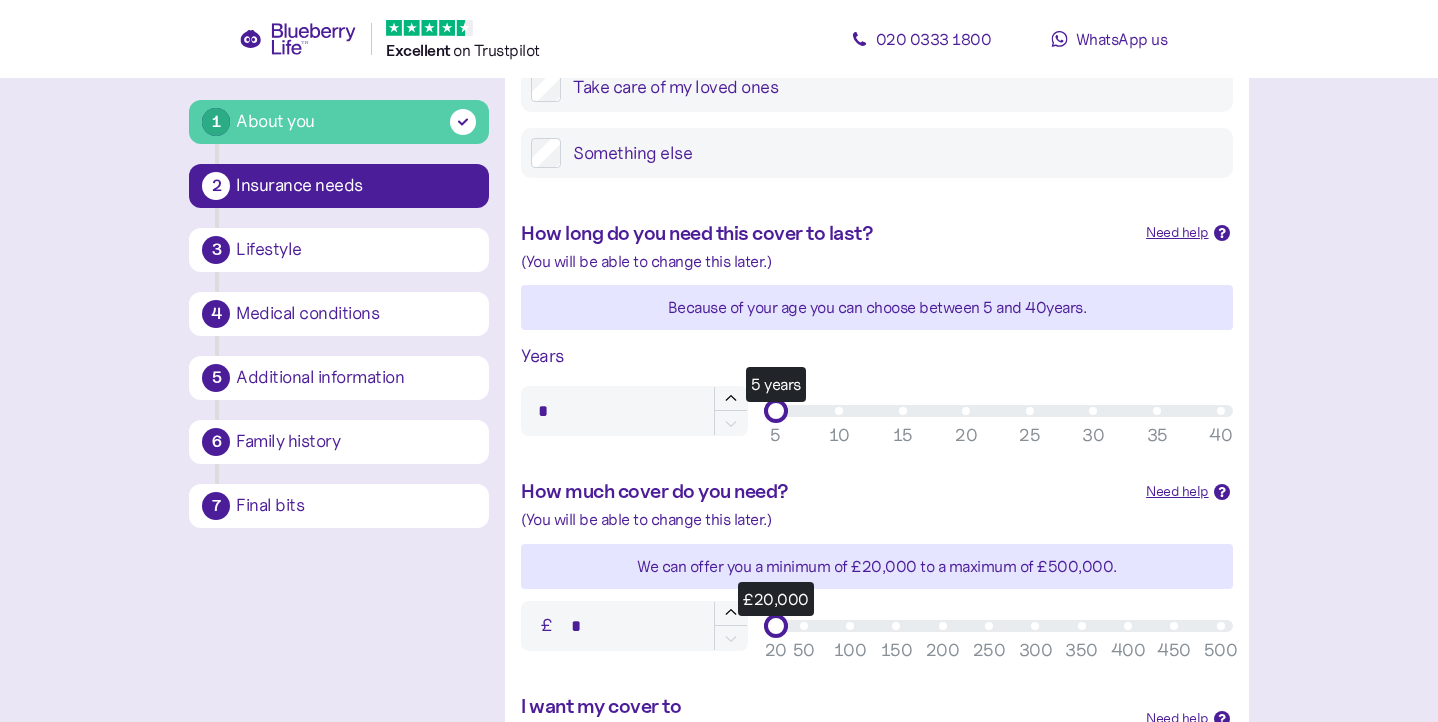 scroll, scrollTop: 461, scrollLeft: 0, axis: vertical 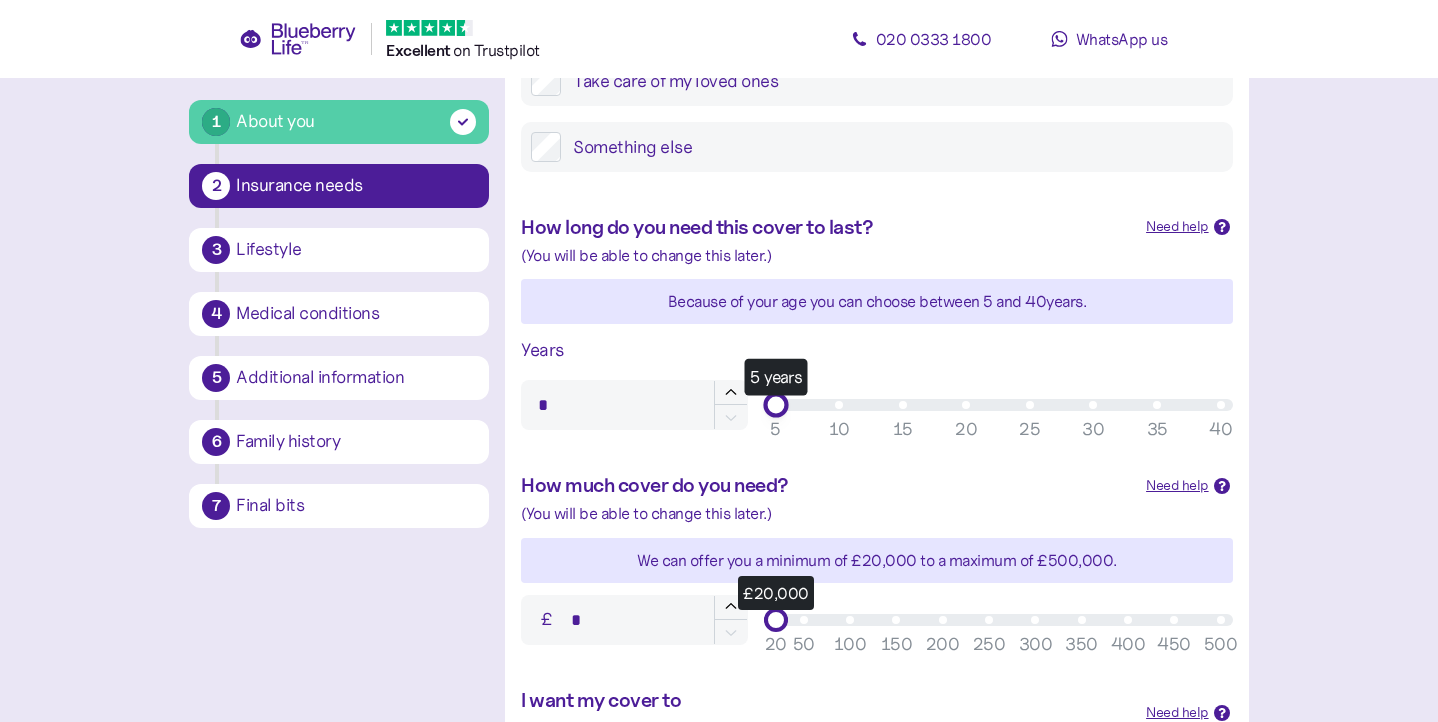 click on "5 years" at bounding box center [998, 405] 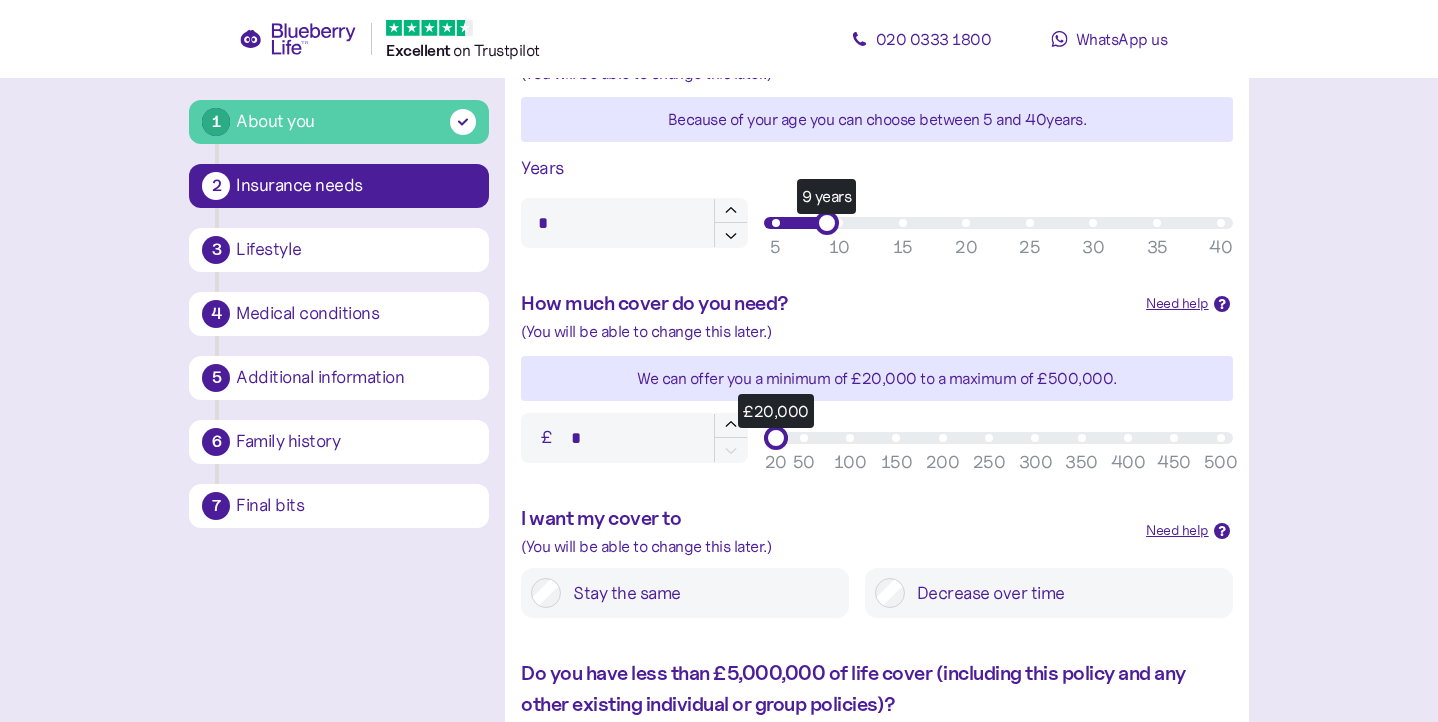 scroll, scrollTop: 658, scrollLeft: 0, axis: vertical 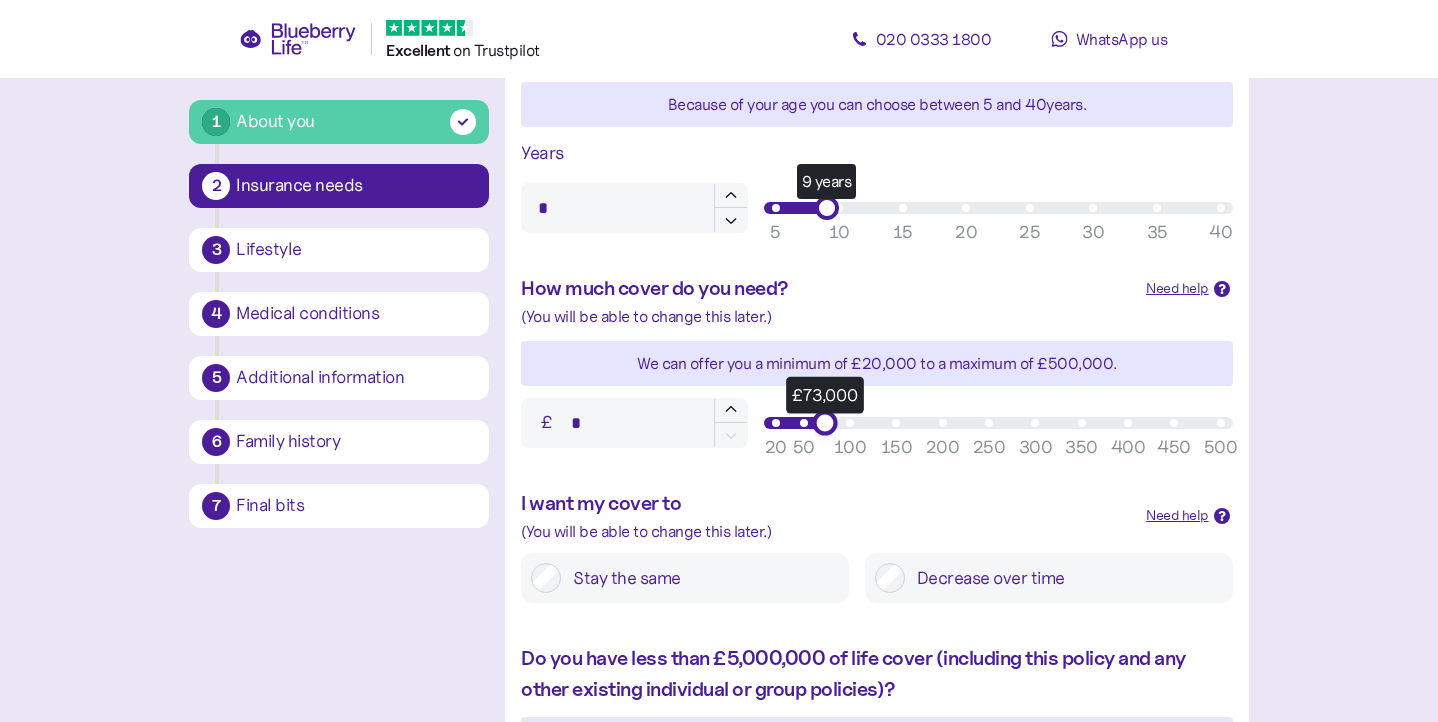 type on "******" 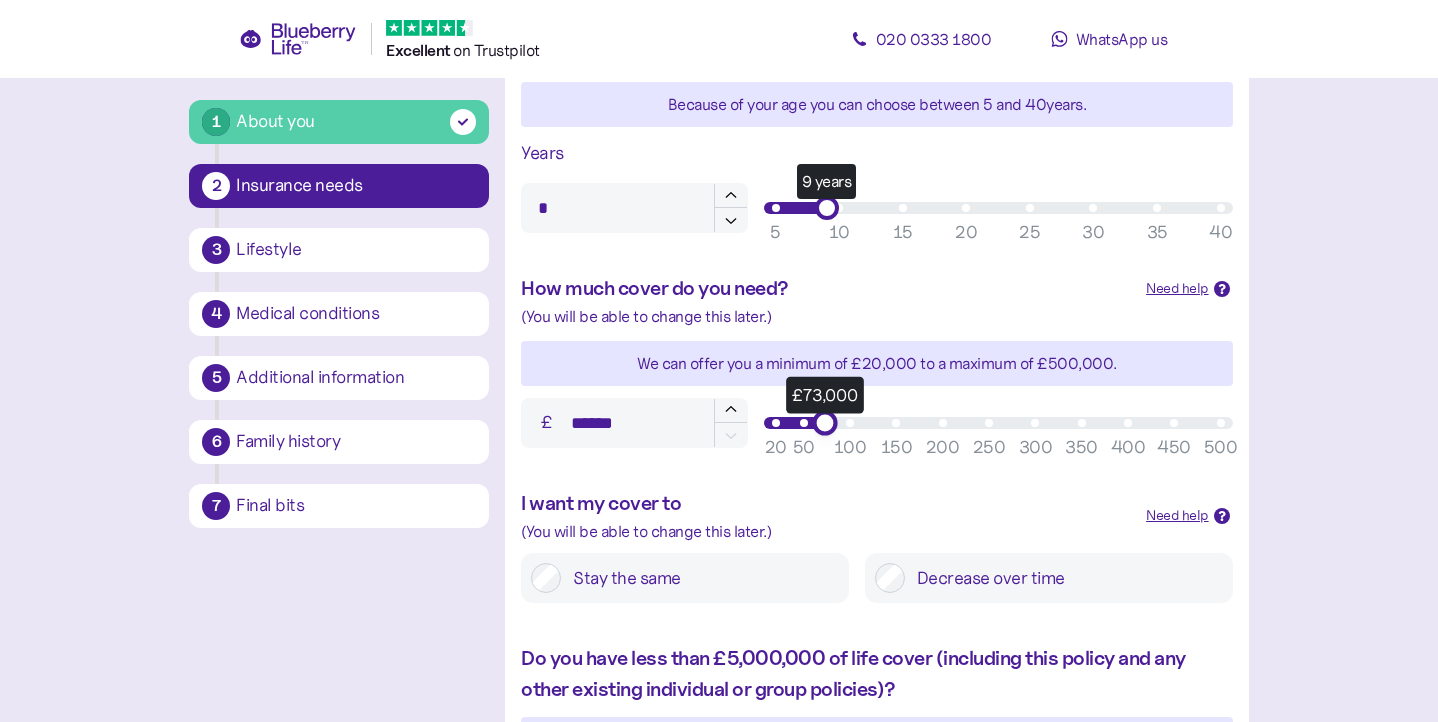 click on "£73,000" at bounding box center [998, 423] 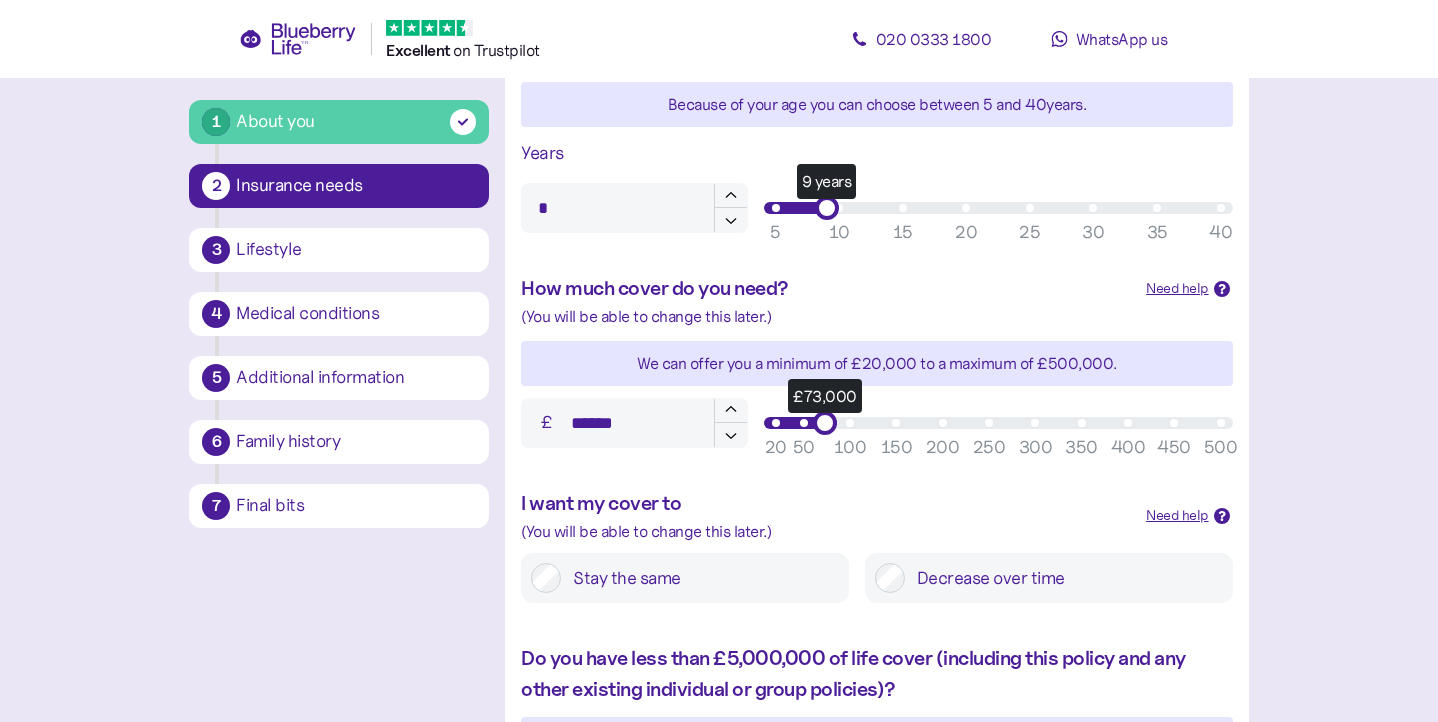 click on "Stay the same" at bounding box center [684, 578] 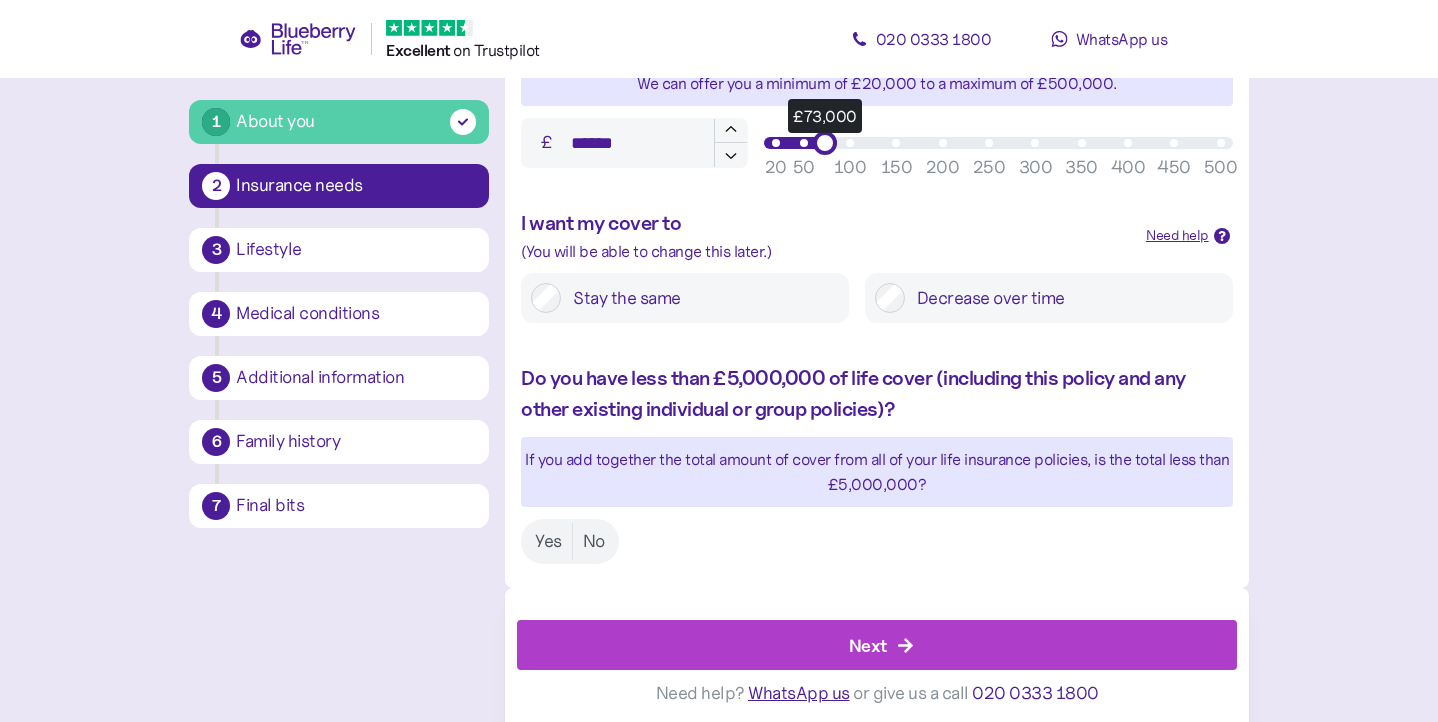 scroll, scrollTop: 937, scrollLeft: 0, axis: vertical 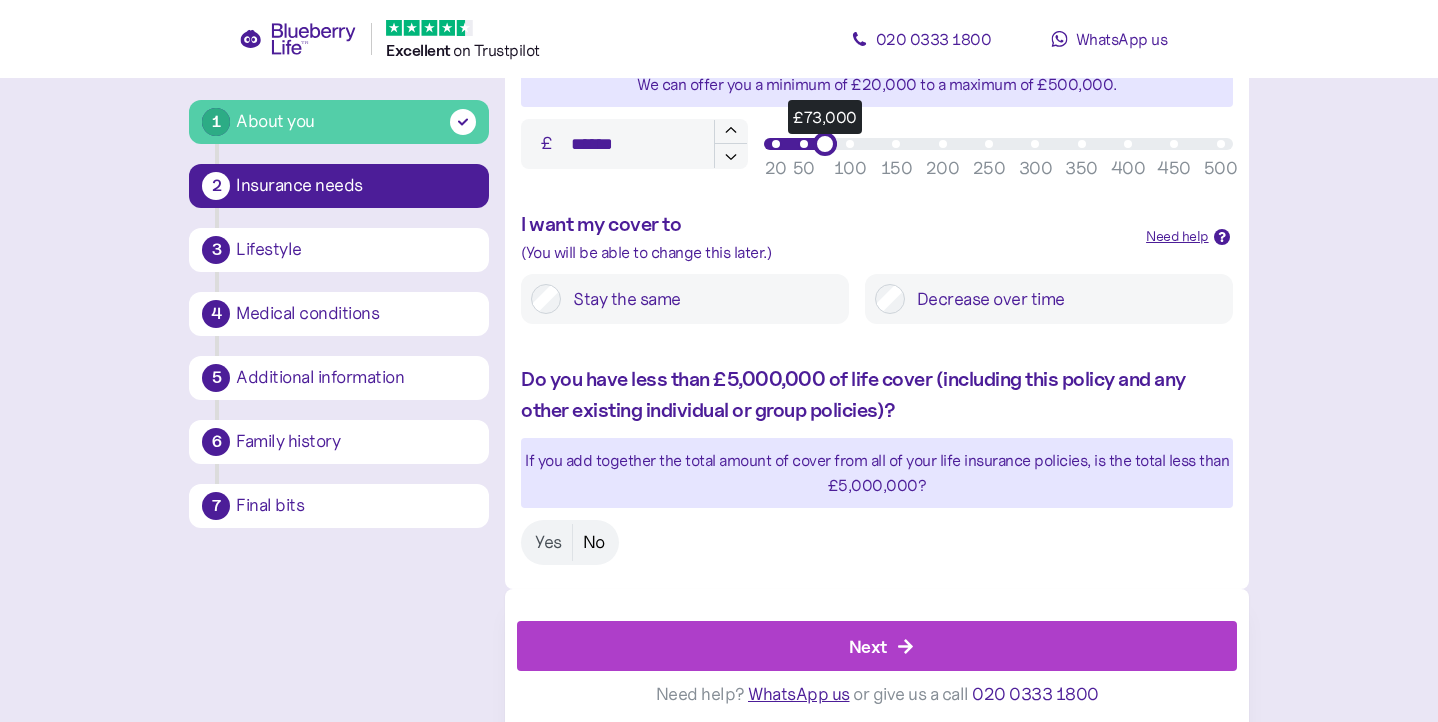 click on "No" at bounding box center [594, 542] 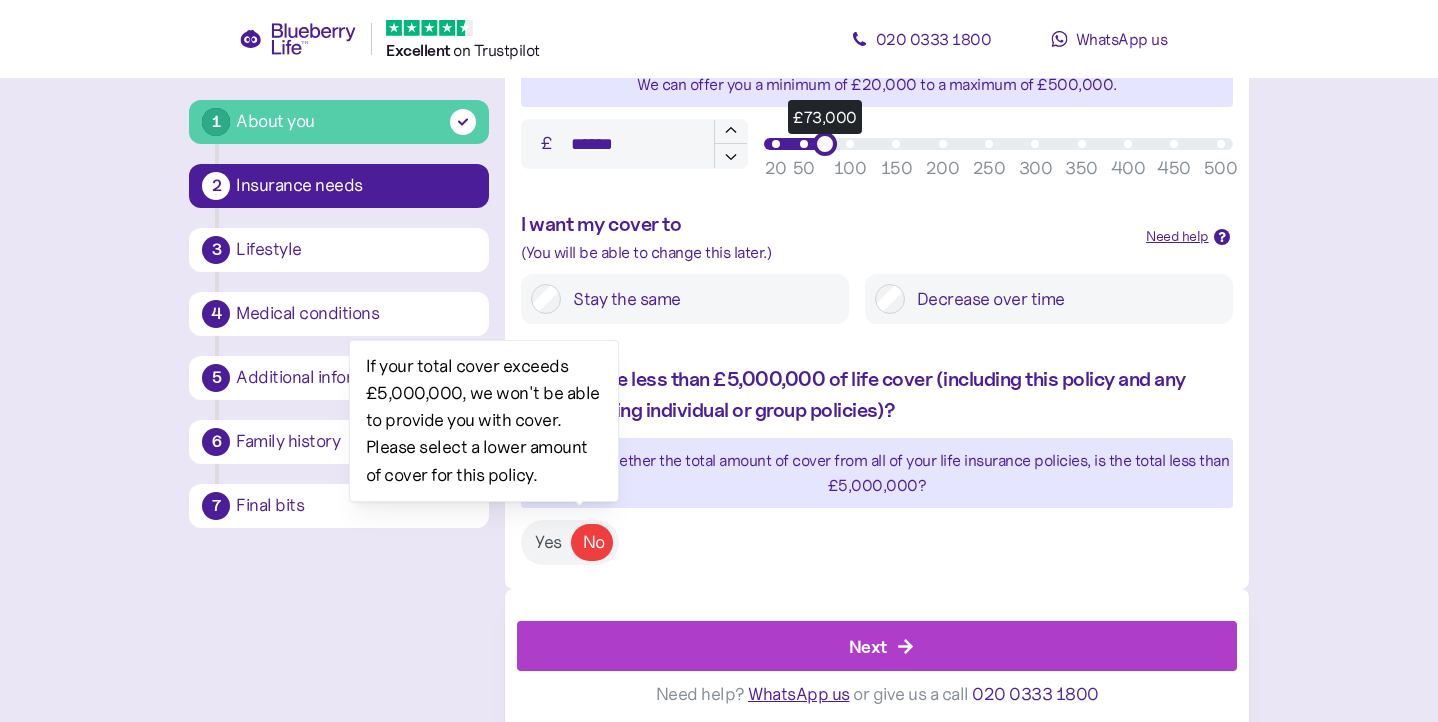 click on "Next" at bounding box center (881, 646) 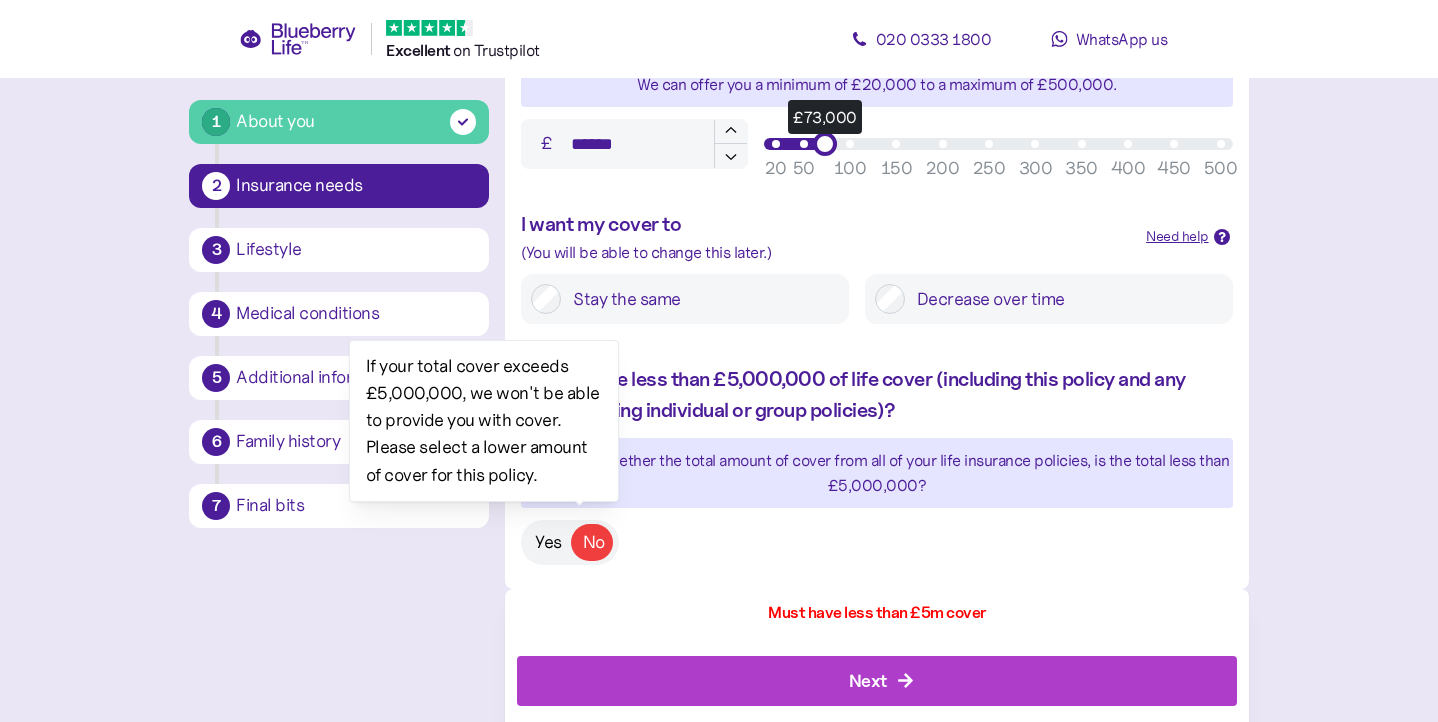 click on "Yes" at bounding box center (548, 542) 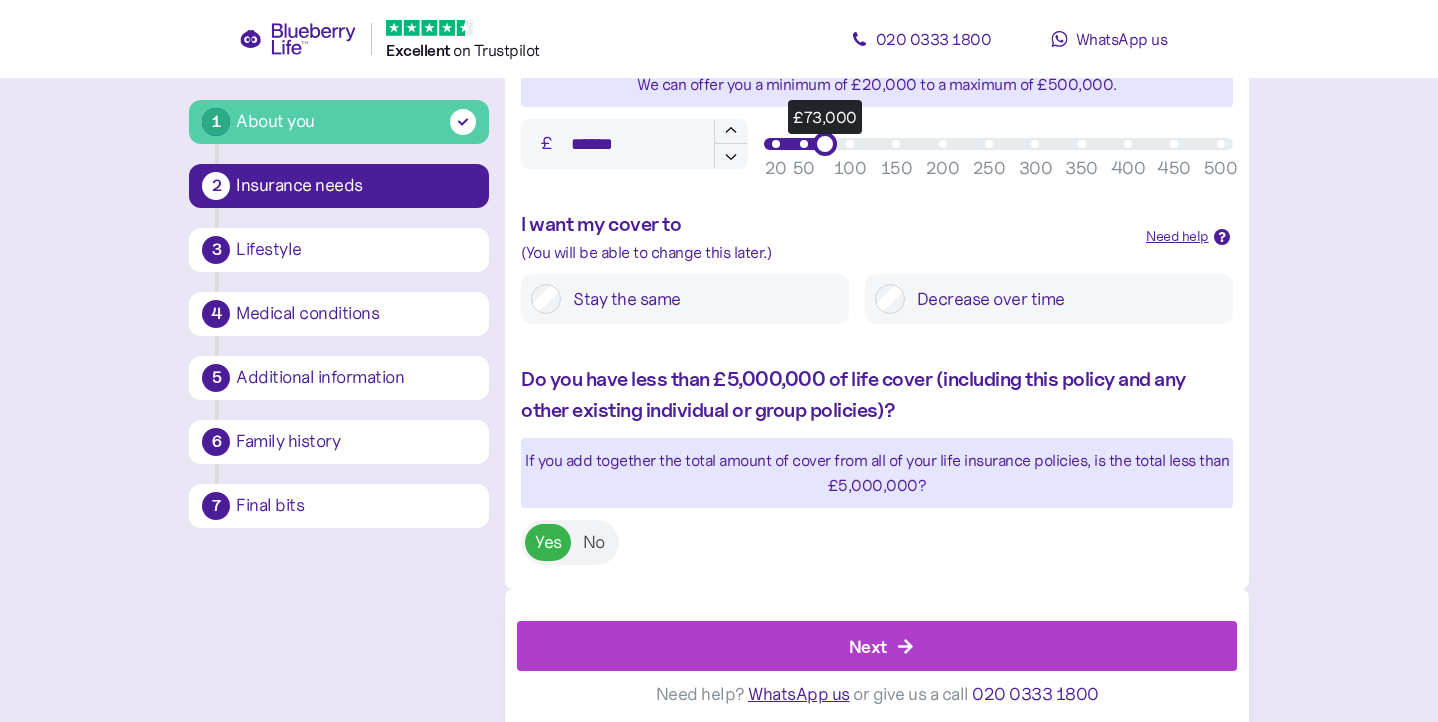 click on "Next" at bounding box center (881, 646) 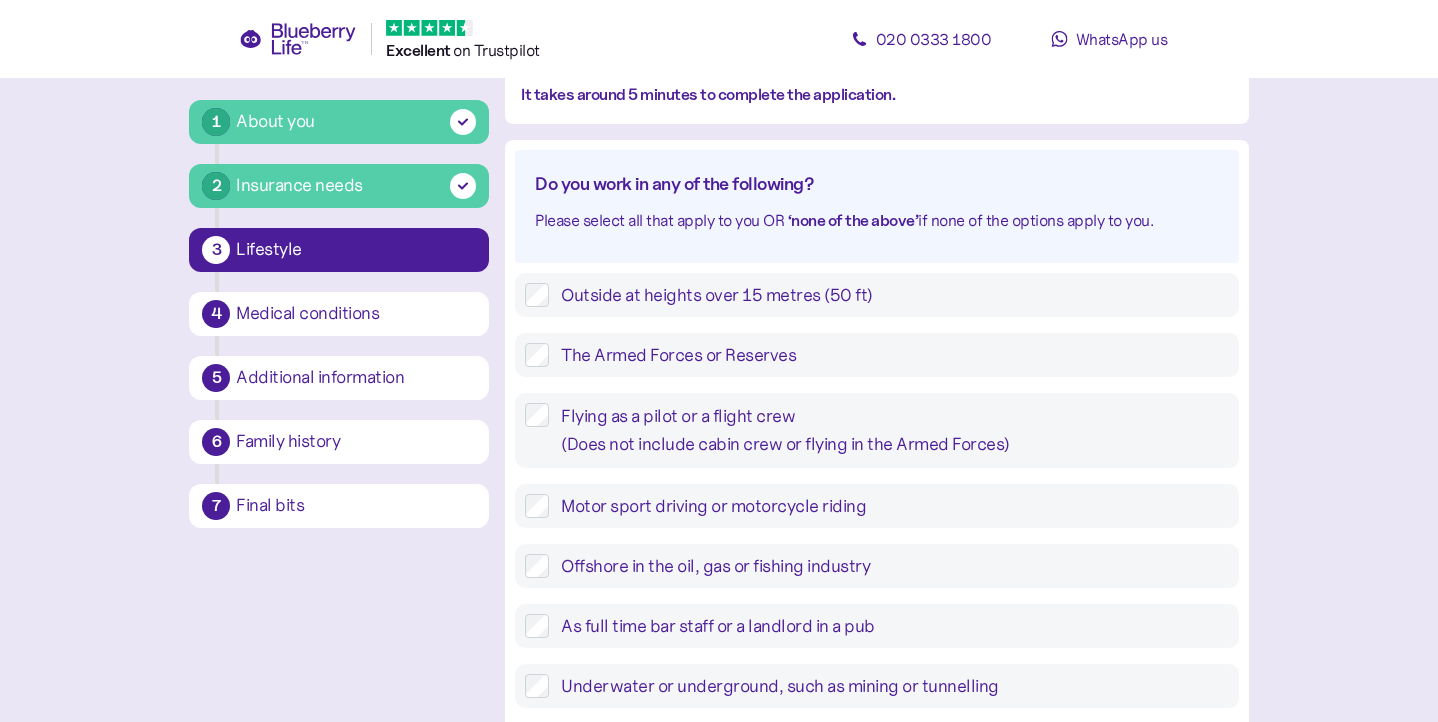 scroll, scrollTop: 655, scrollLeft: 0, axis: vertical 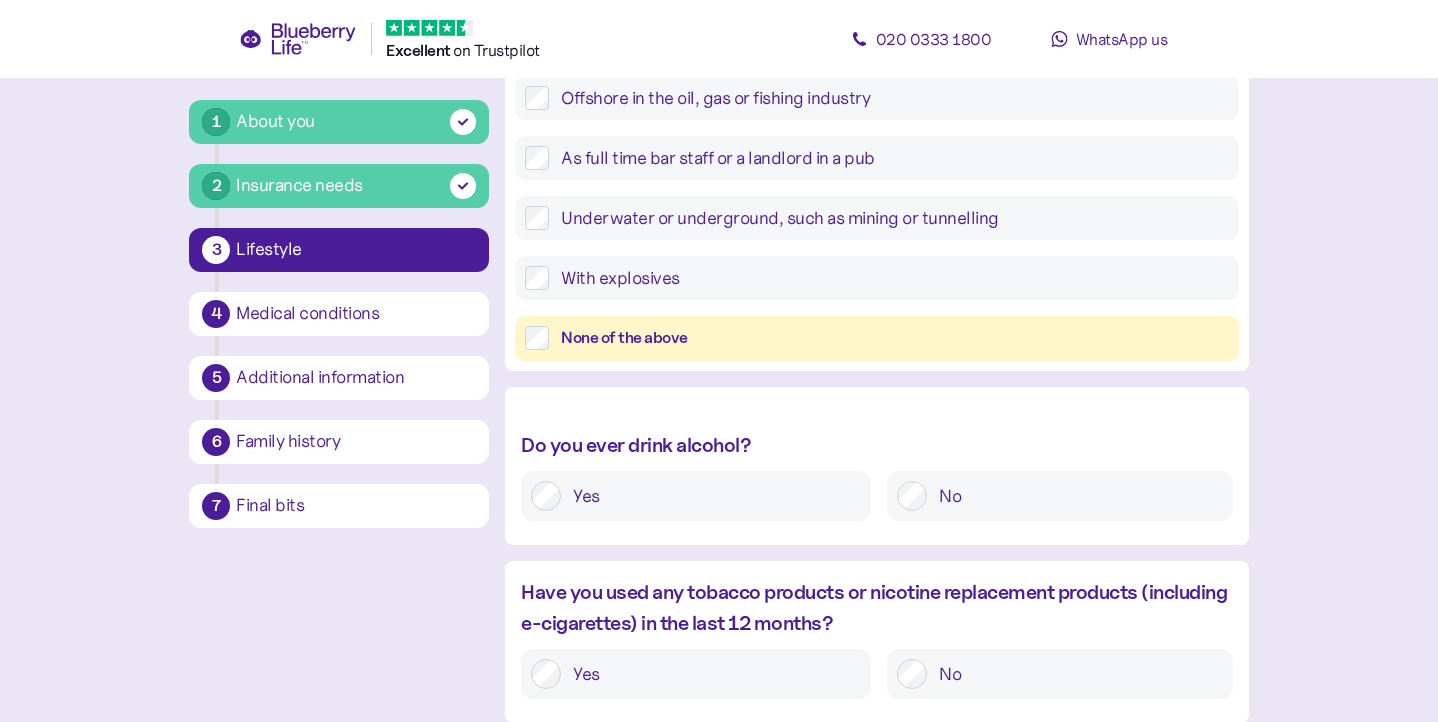 click on "With explosives" at bounding box center [888, 278] 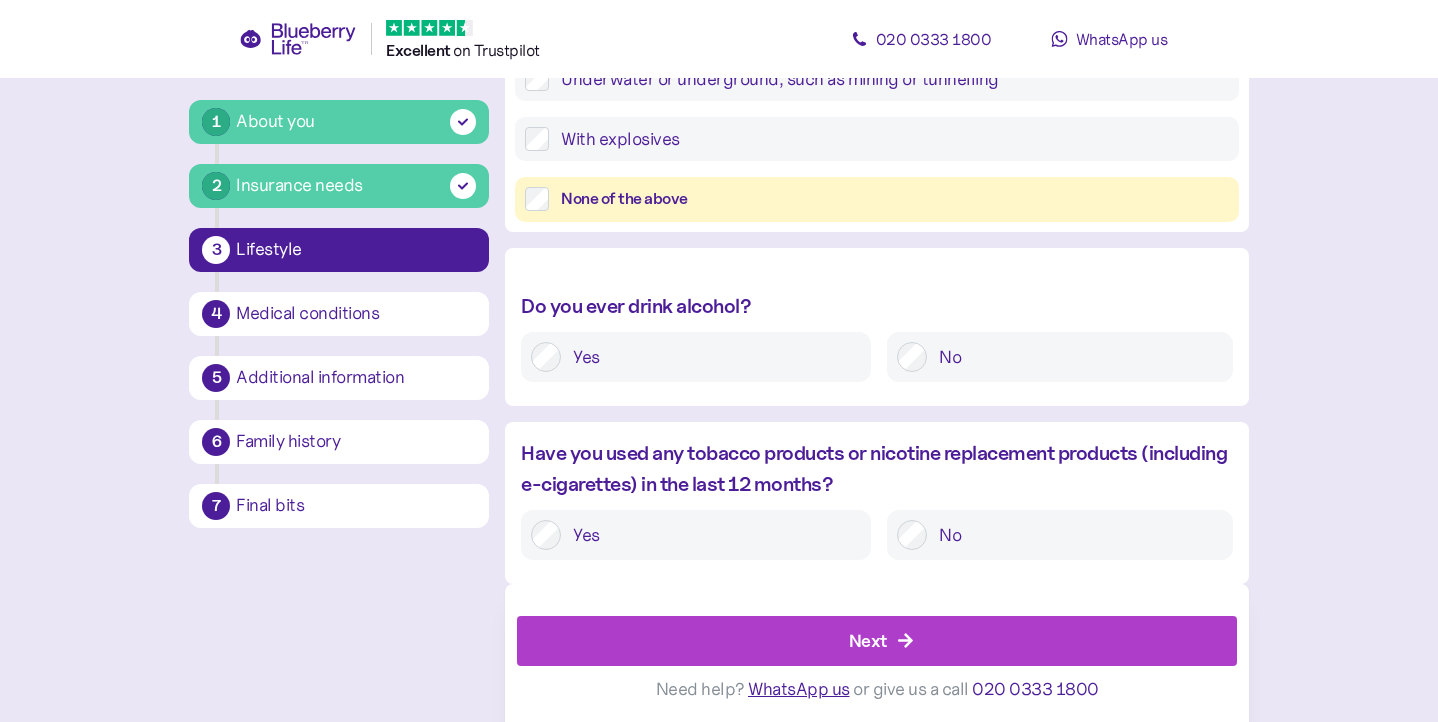 scroll, scrollTop: 793, scrollLeft: 0, axis: vertical 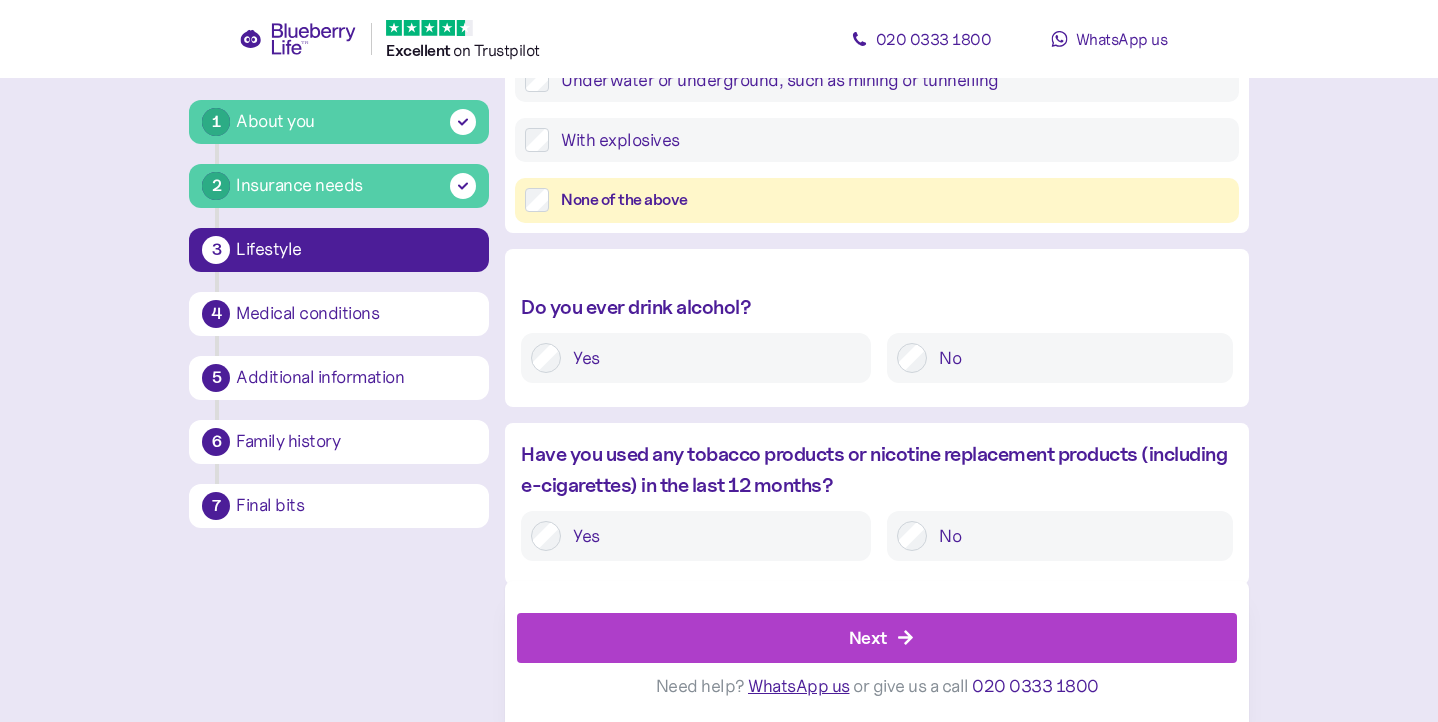 click on "Next" at bounding box center [881, 638] 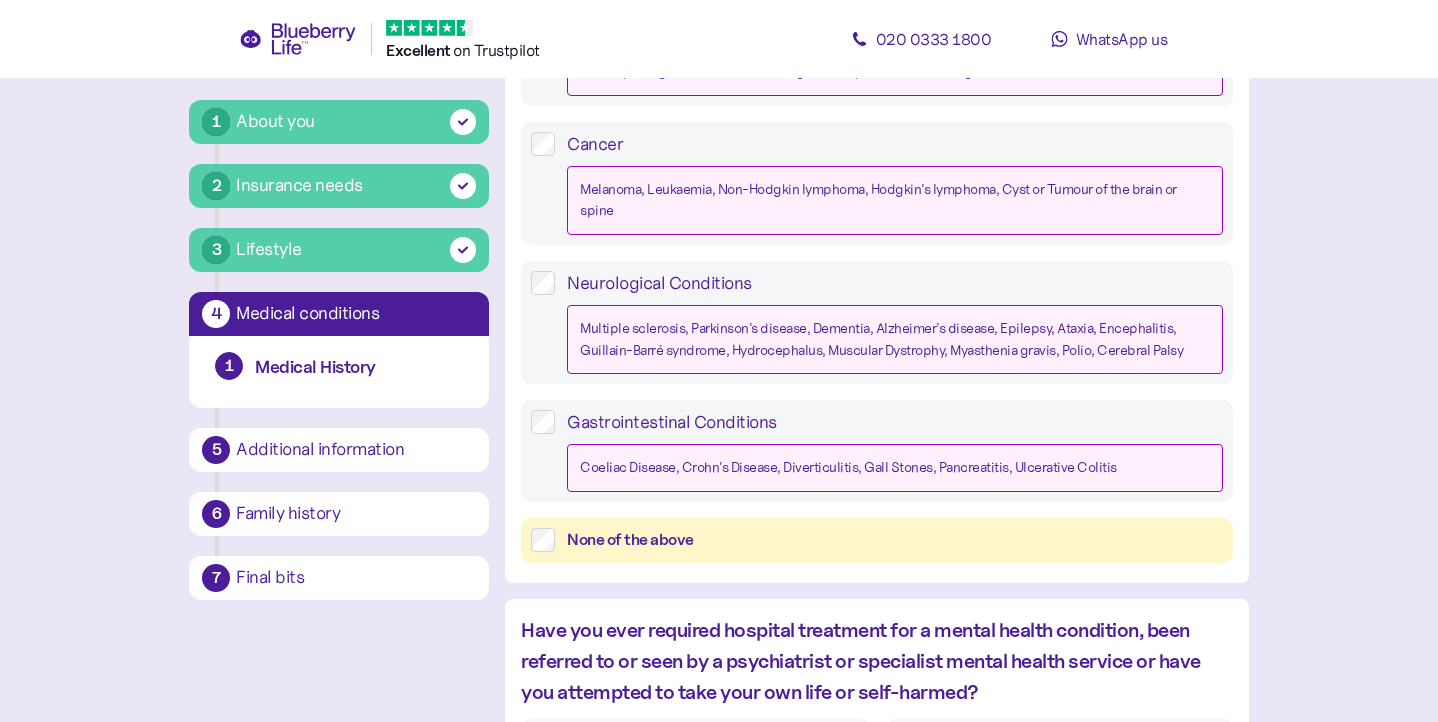 scroll, scrollTop: 981, scrollLeft: 0, axis: vertical 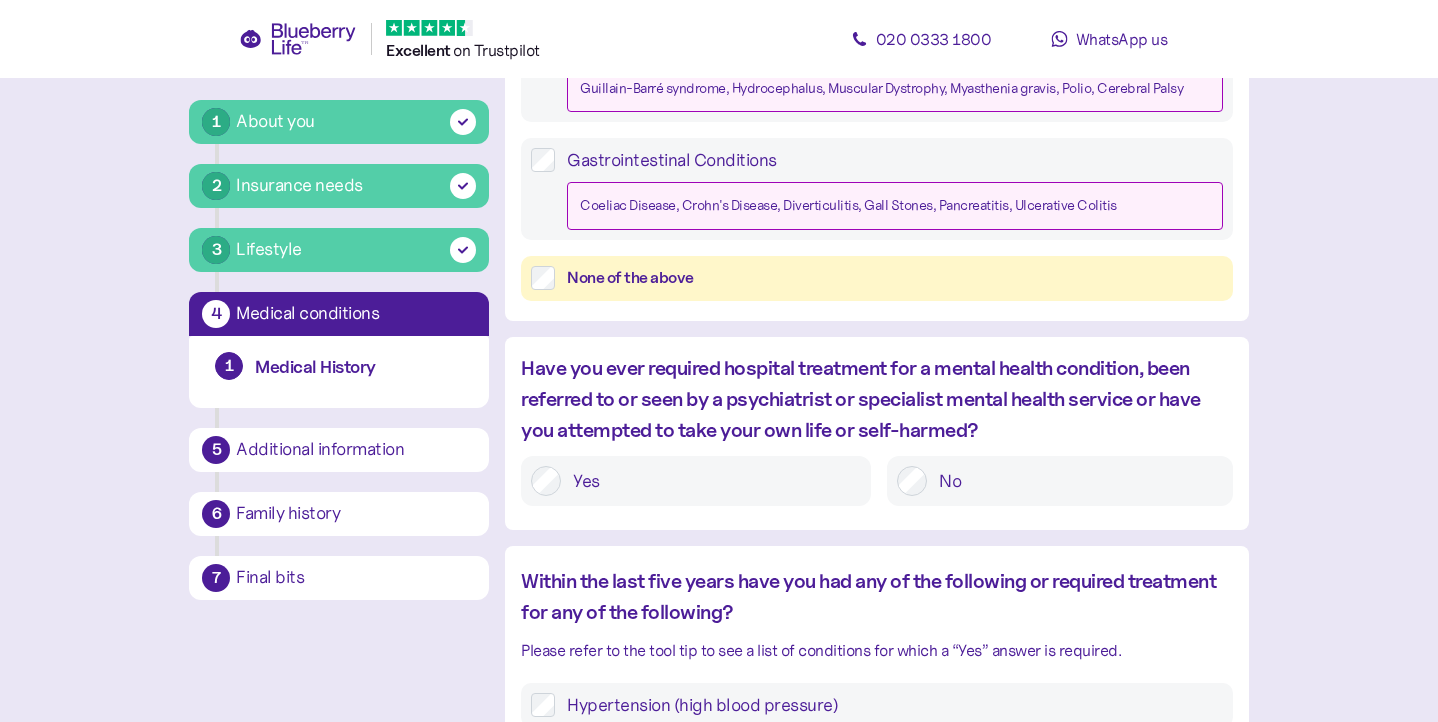 click on "None of the above" at bounding box center [894, 278] 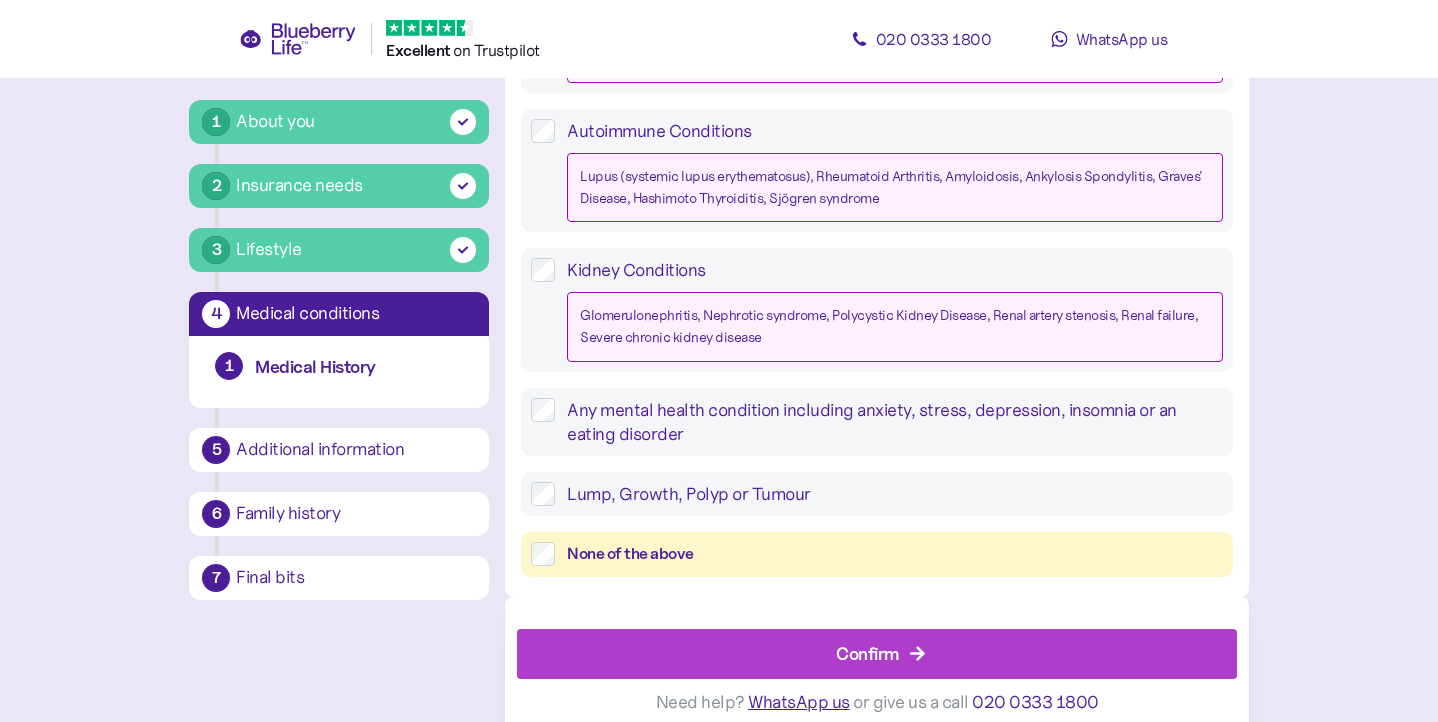 click on "None of the above" at bounding box center (894, 554) 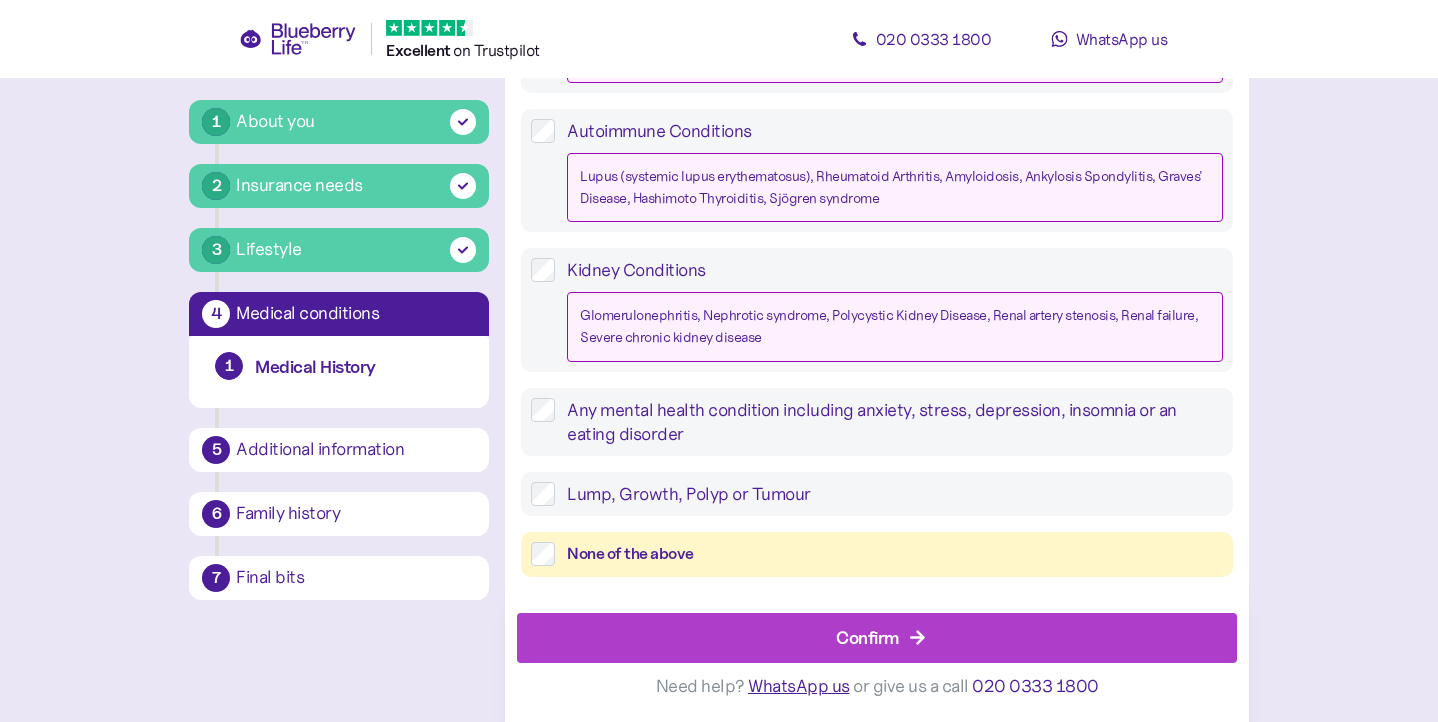 click on "Confirm" at bounding box center (881, 638) 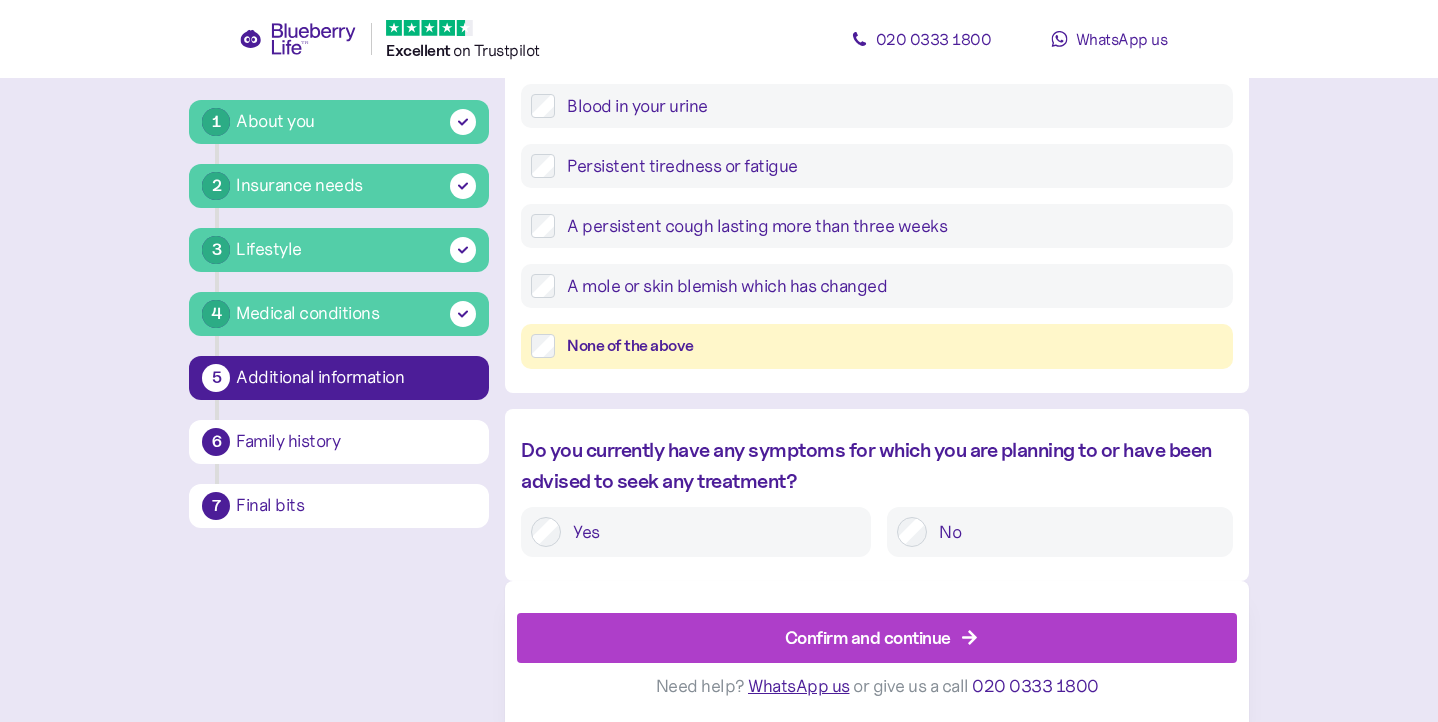 scroll, scrollTop: 38, scrollLeft: 0, axis: vertical 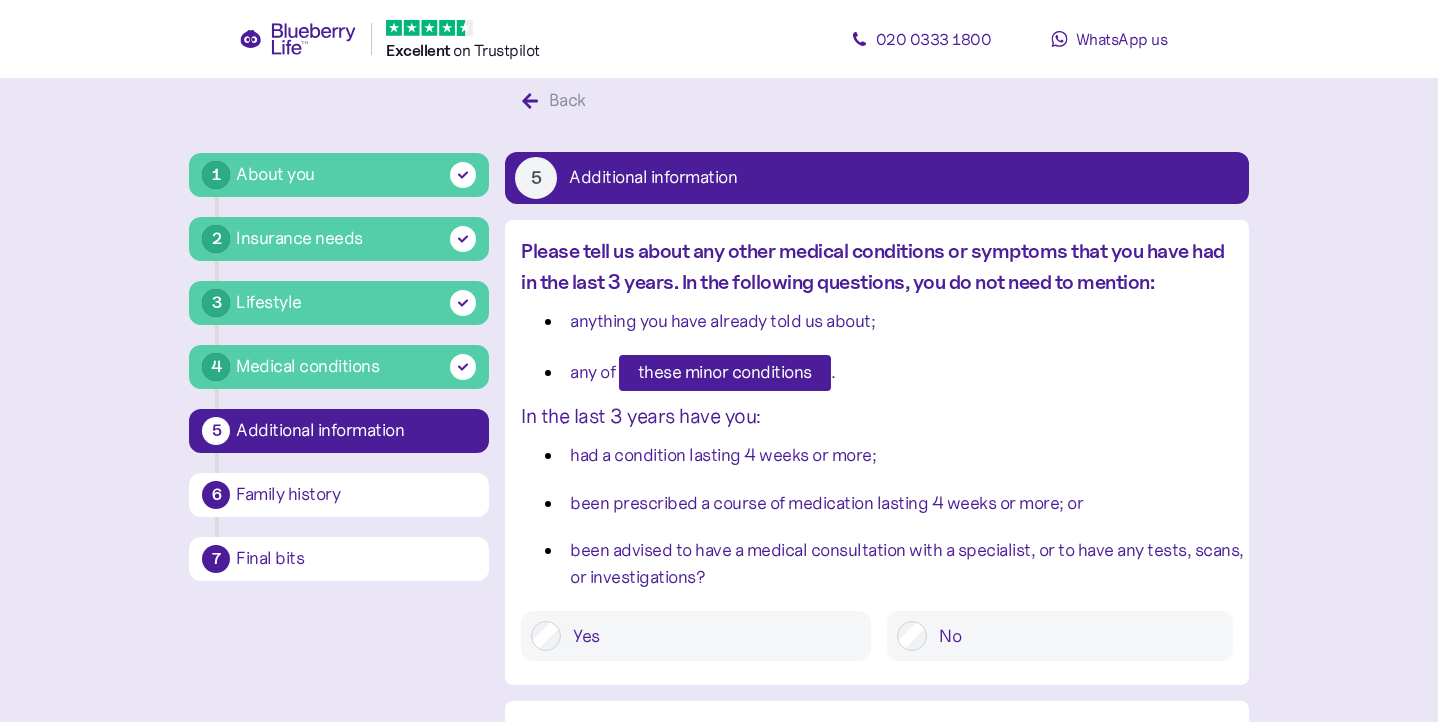 click on "No" at bounding box center [1059, 636] 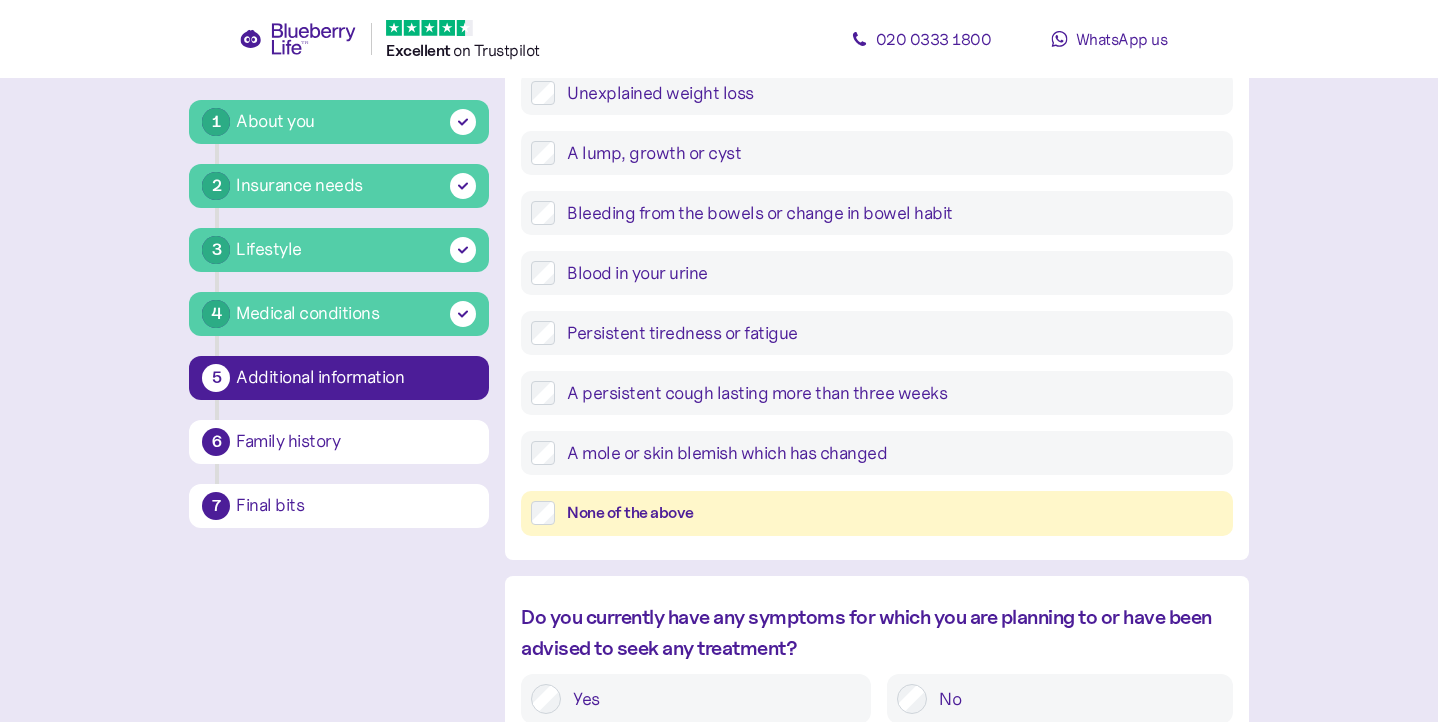 scroll, scrollTop: 866, scrollLeft: 0, axis: vertical 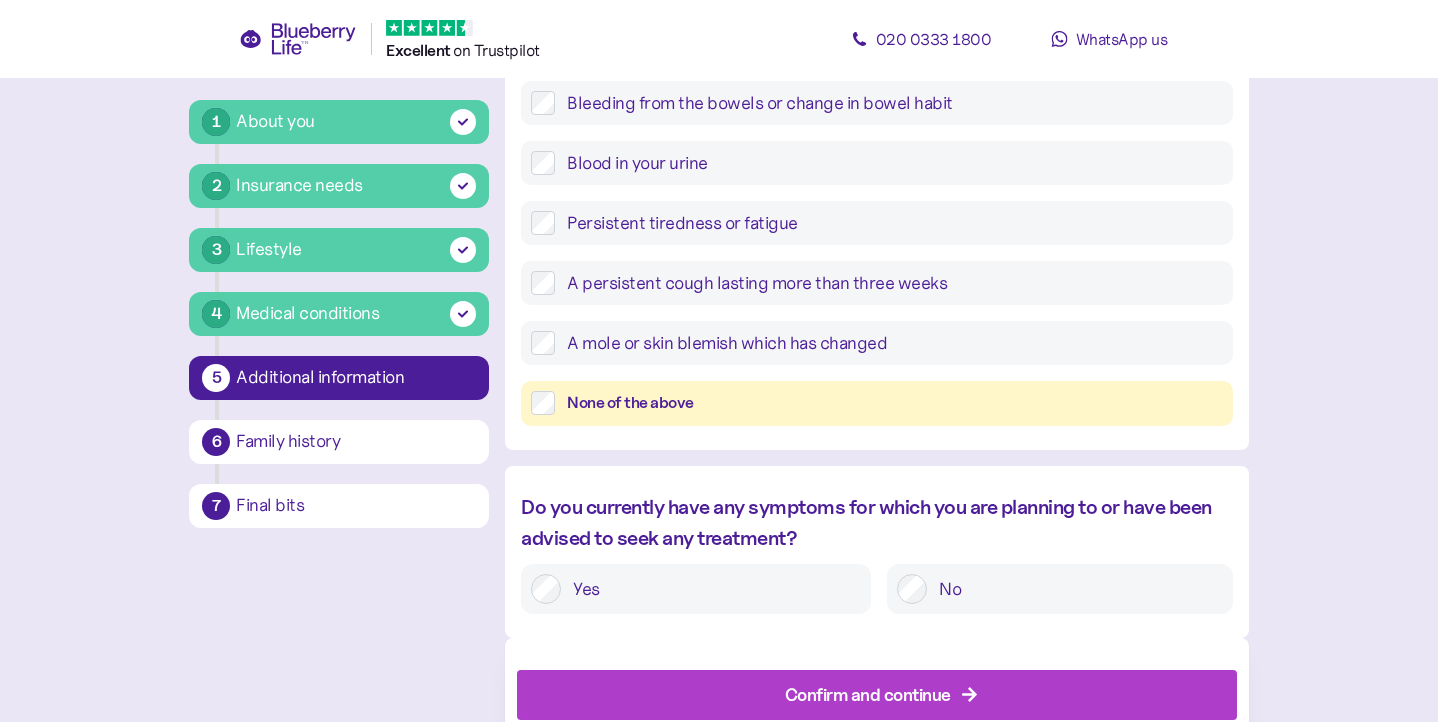 click on "None of the above" at bounding box center [894, 403] 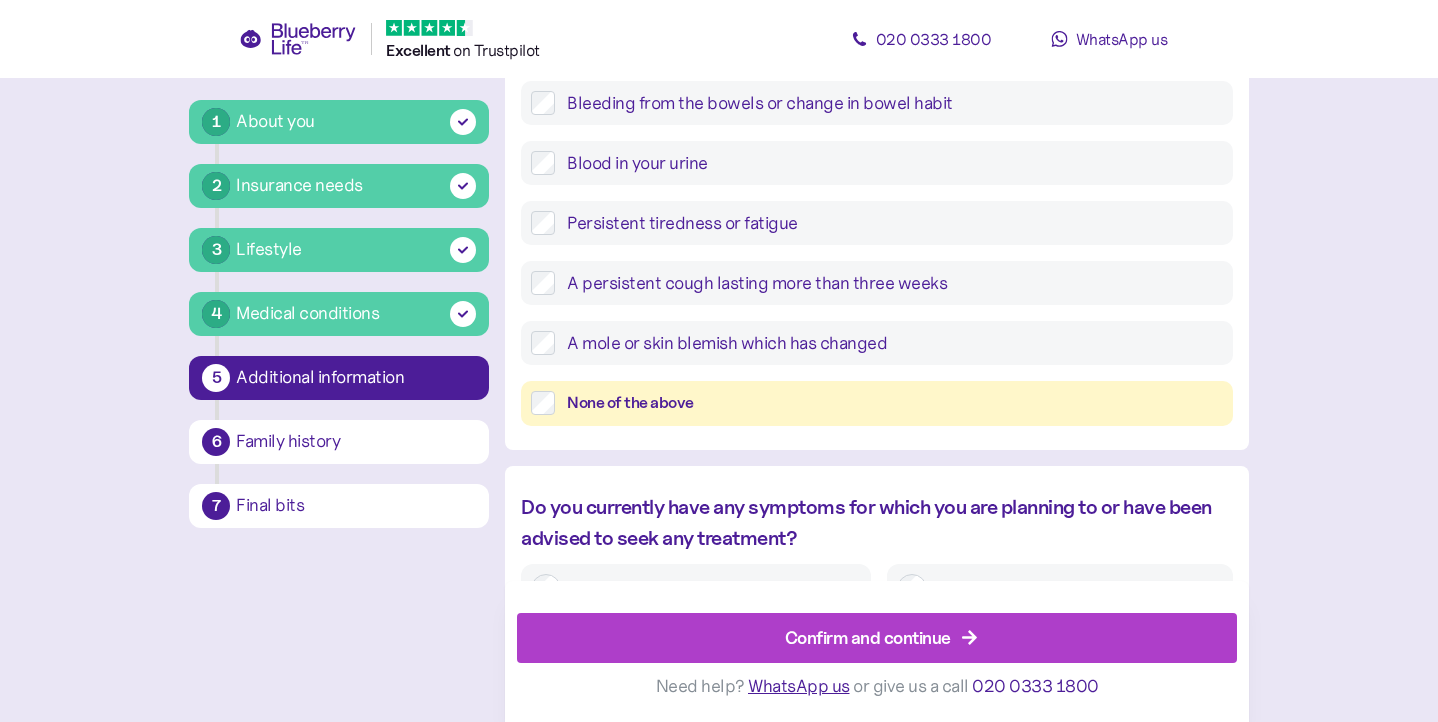 click on "Confirm and continue" at bounding box center (881, 638) 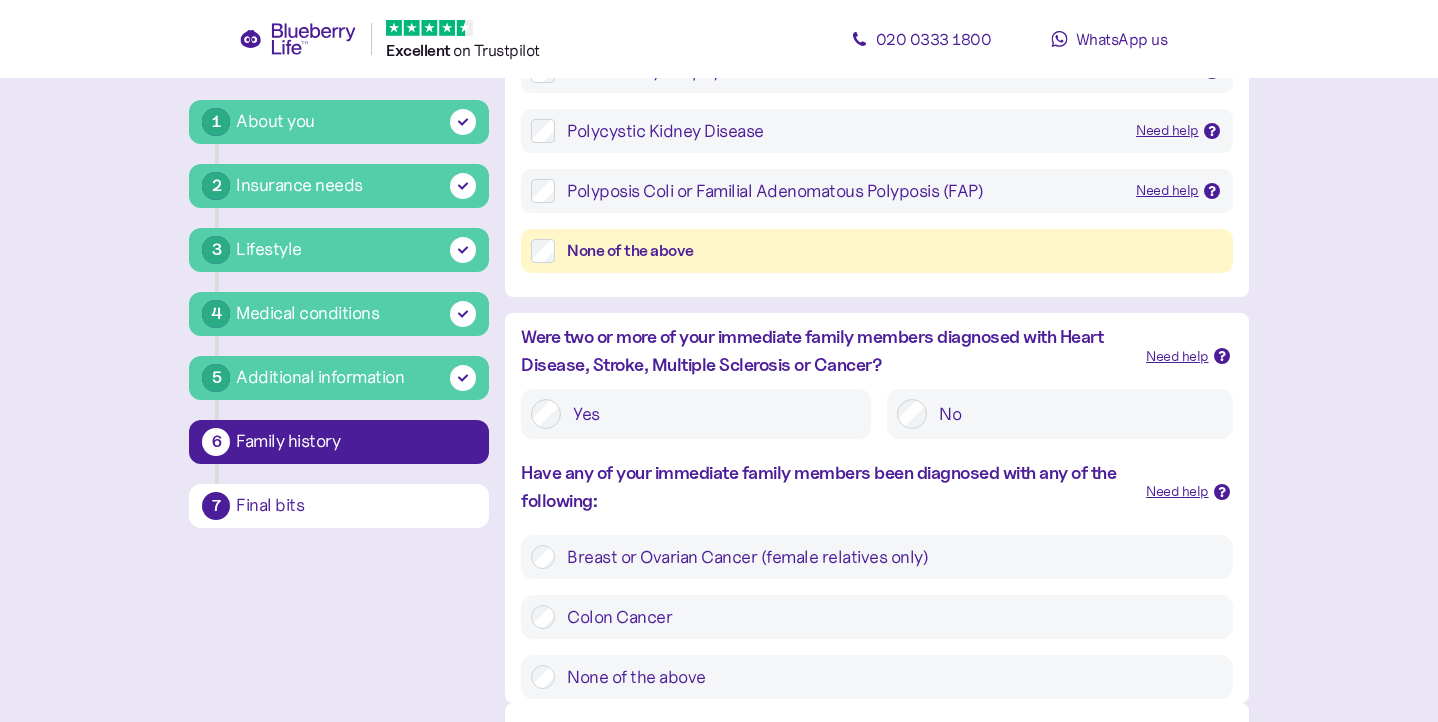 scroll, scrollTop: 523, scrollLeft: 0, axis: vertical 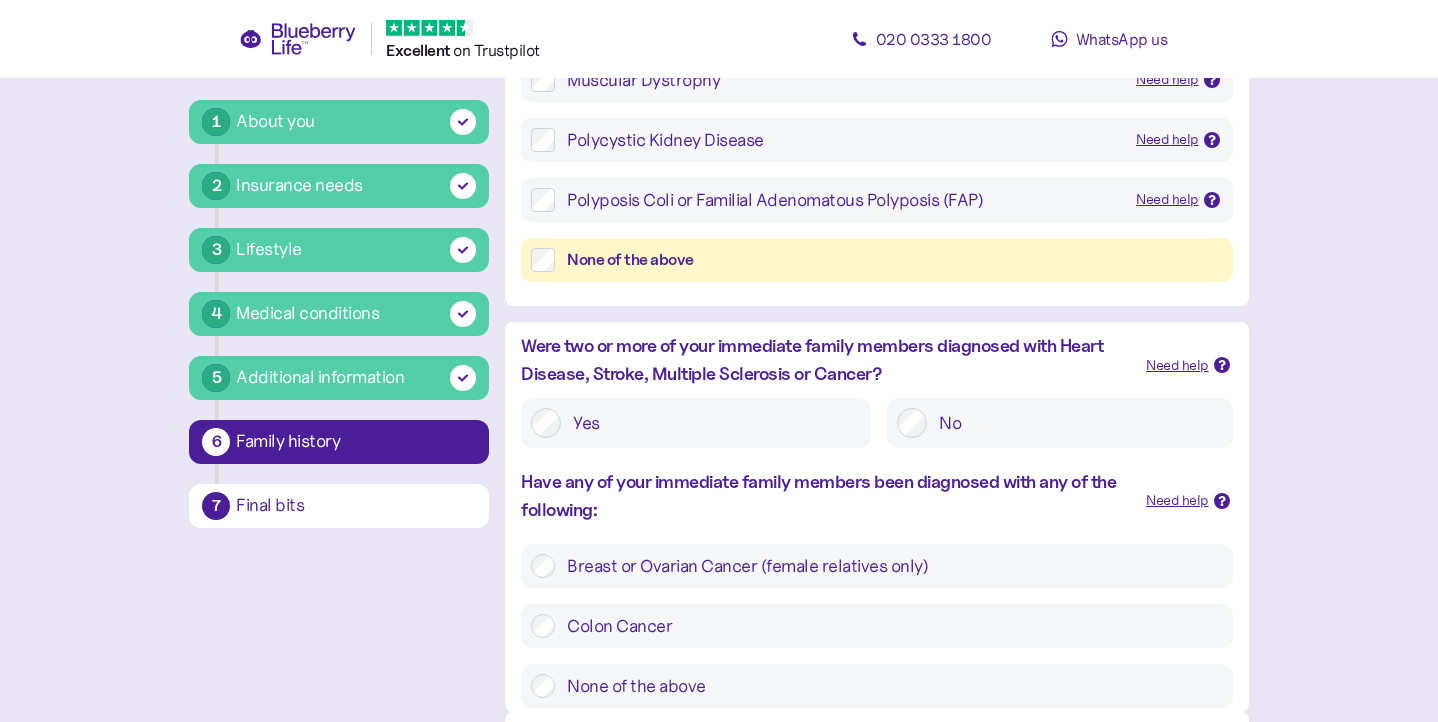 click on "None of the above" at bounding box center [894, 260] 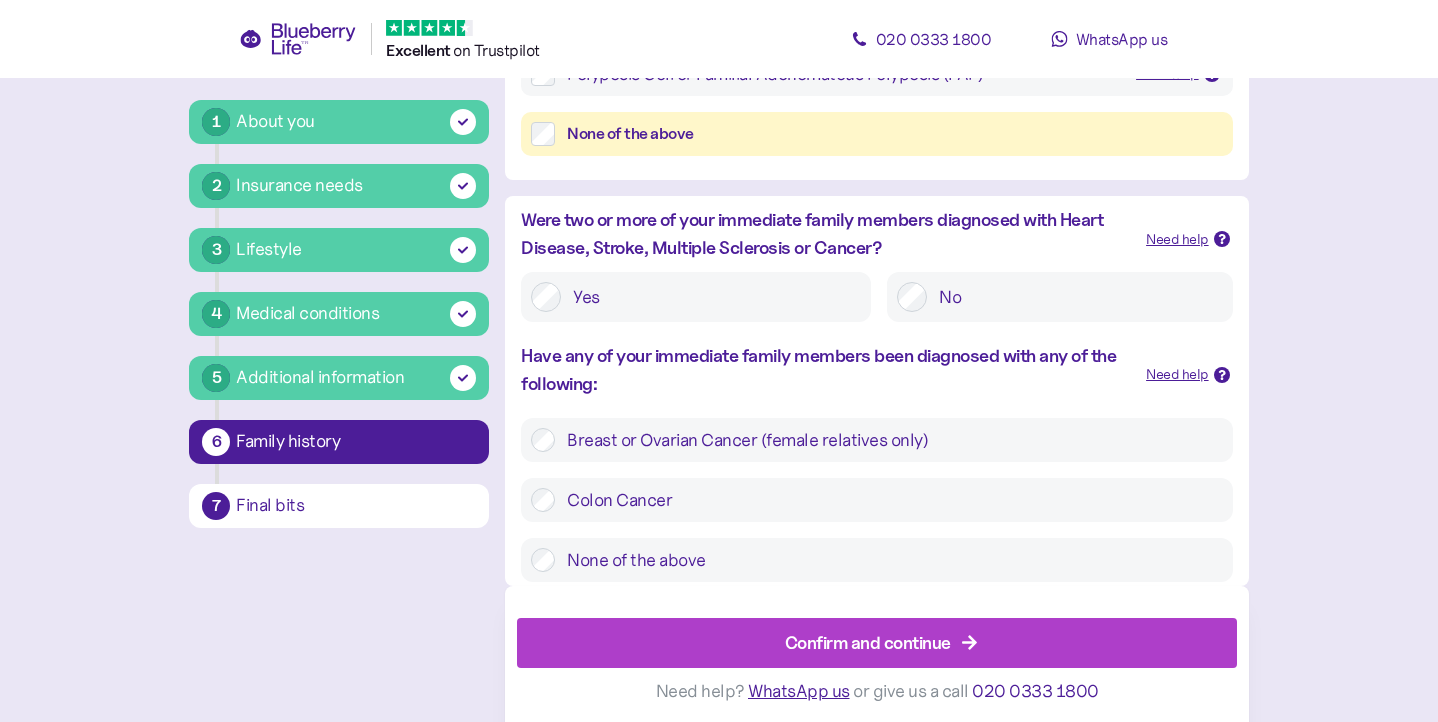 scroll, scrollTop: 648, scrollLeft: 0, axis: vertical 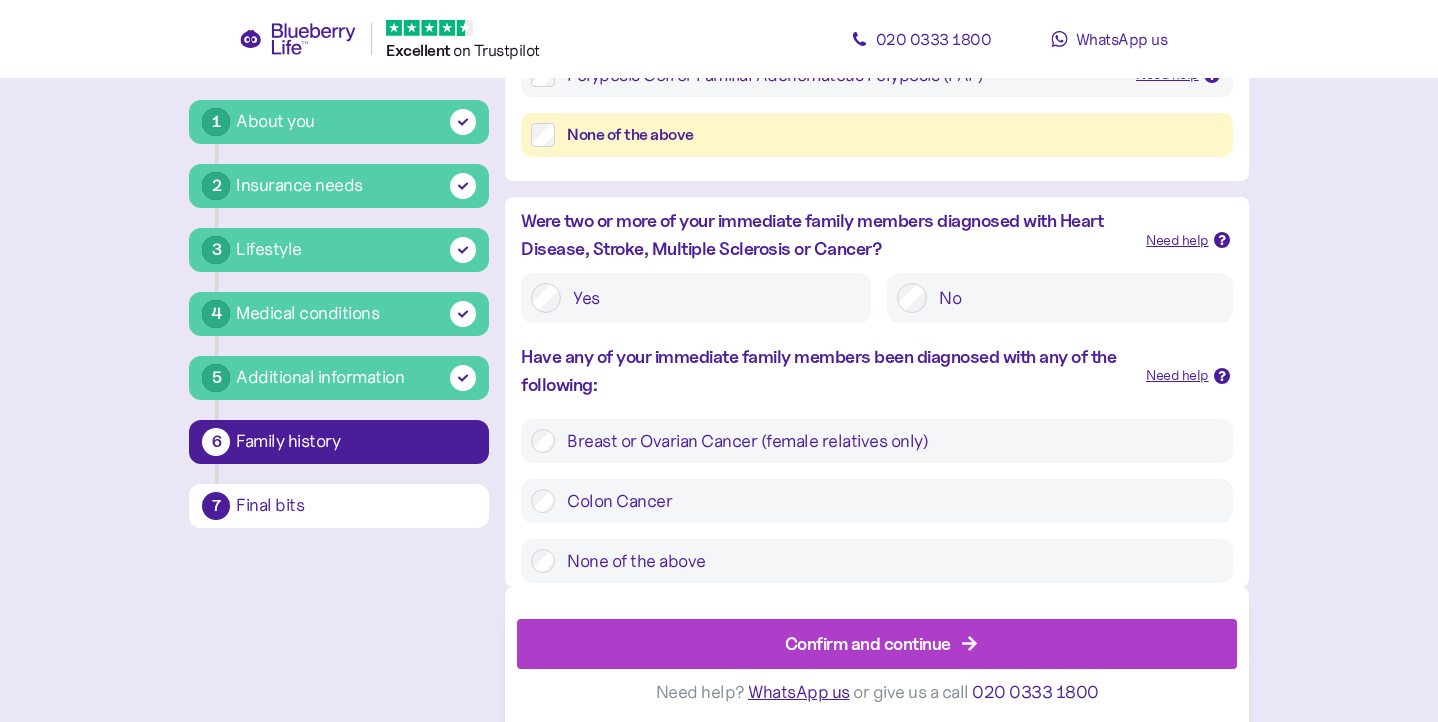 click on "None of the above" at bounding box center [876, 561] 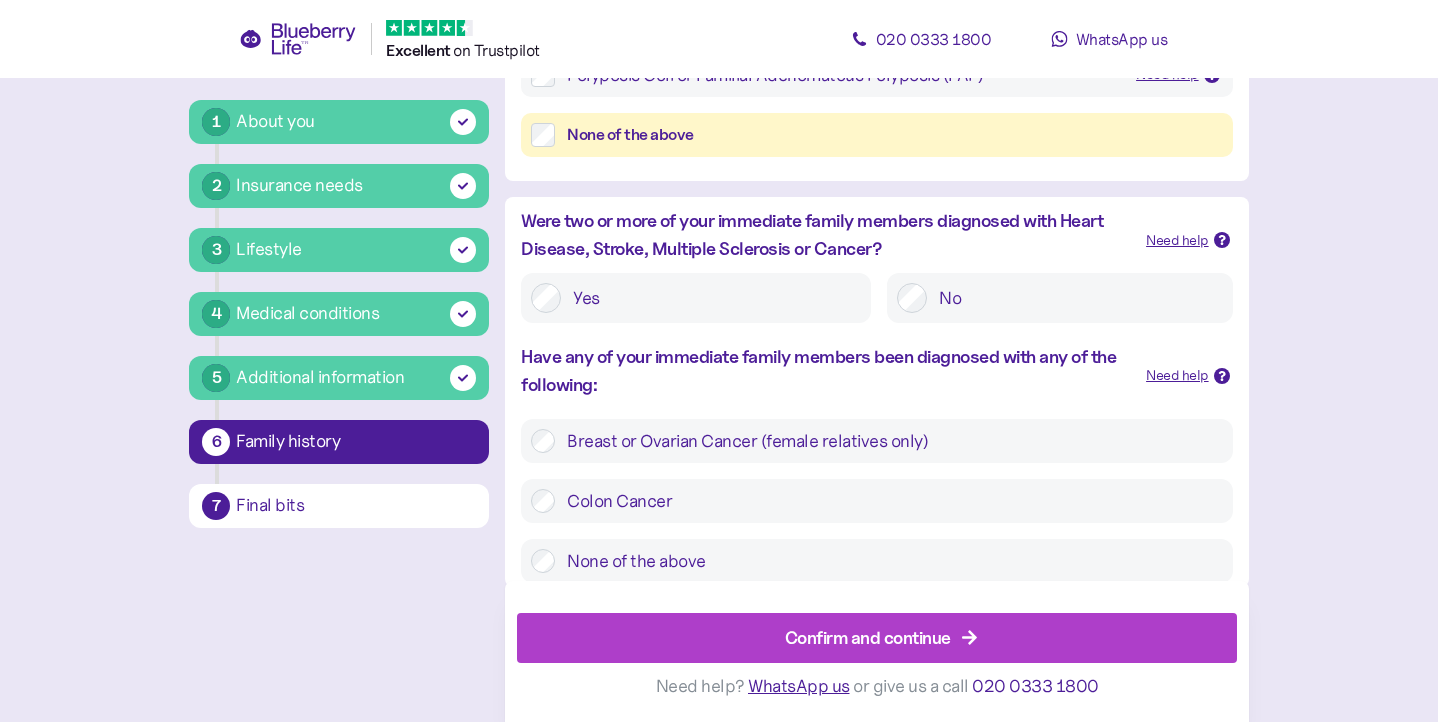 click on "Confirm and continue" at bounding box center (881, 638) 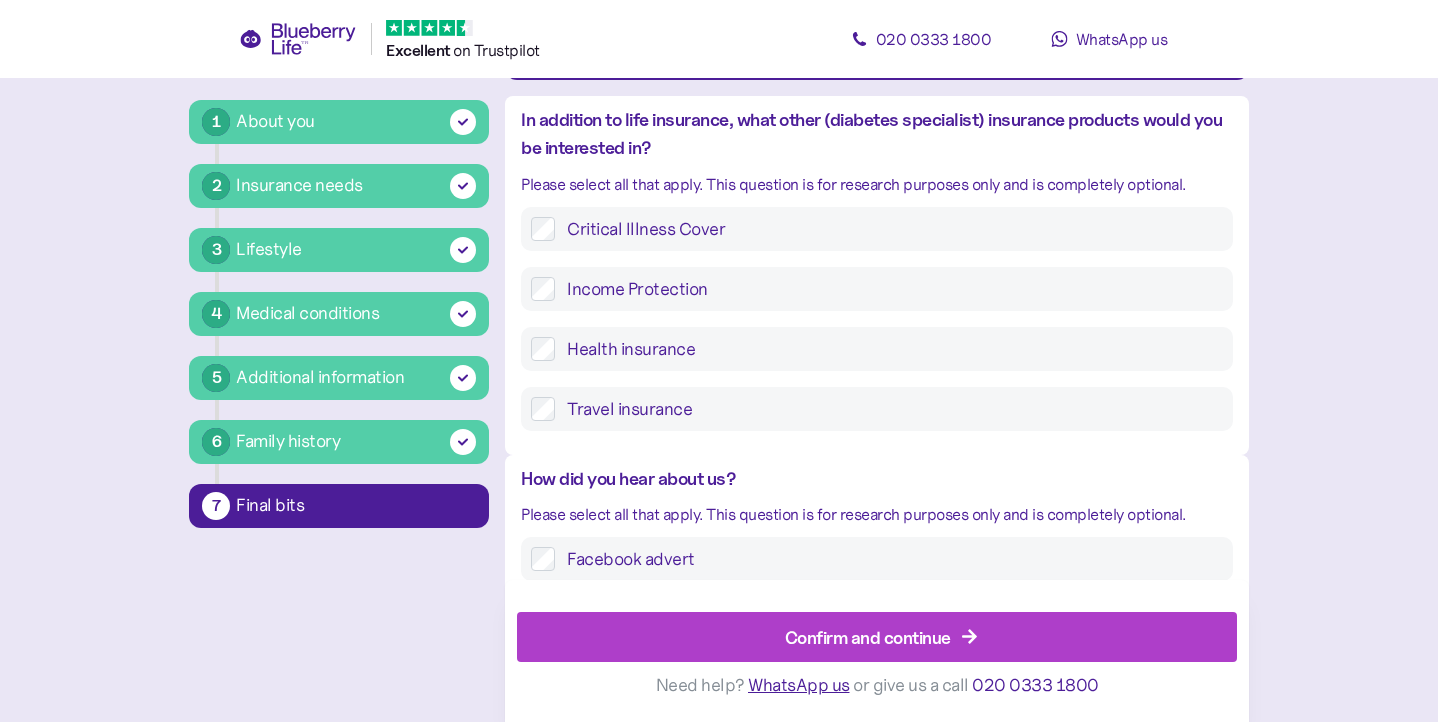 scroll, scrollTop: 194, scrollLeft: 0, axis: vertical 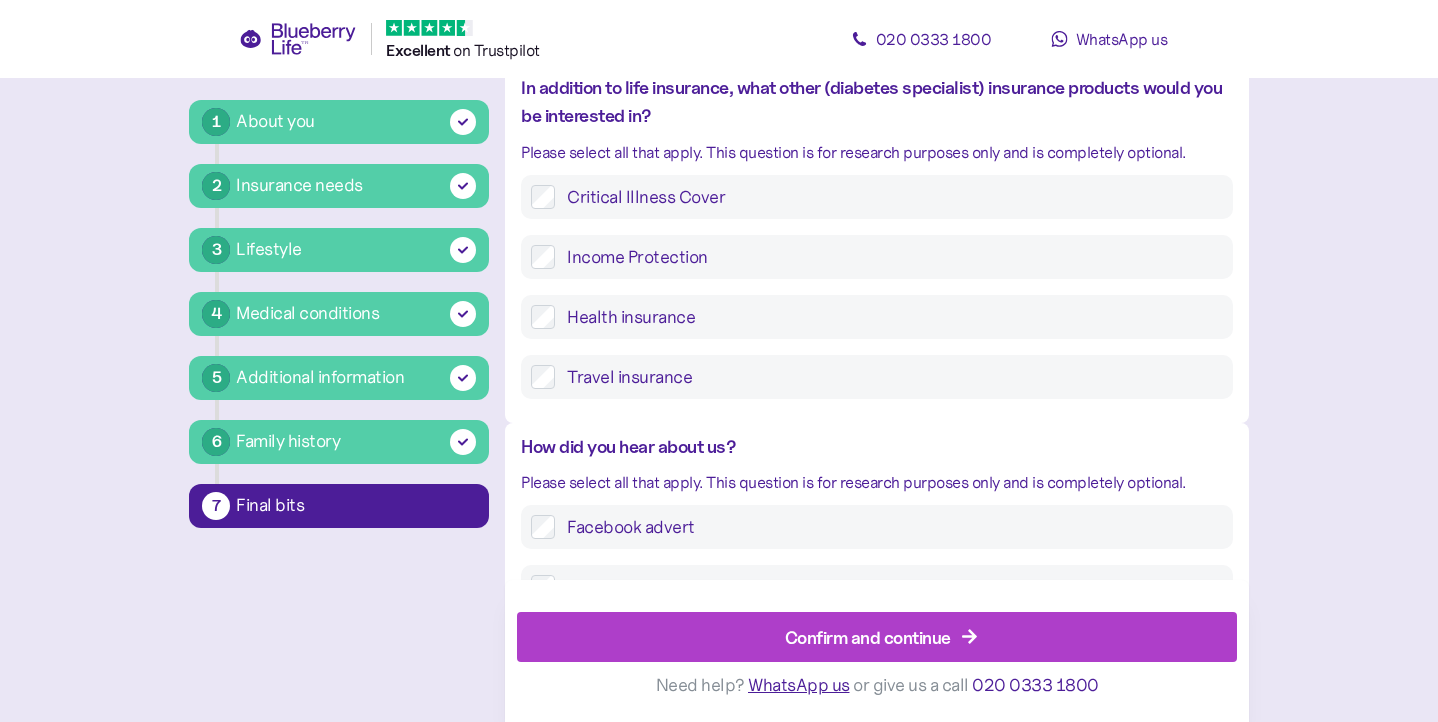 click on "Critical Illness Cover" at bounding box center (888, 197) 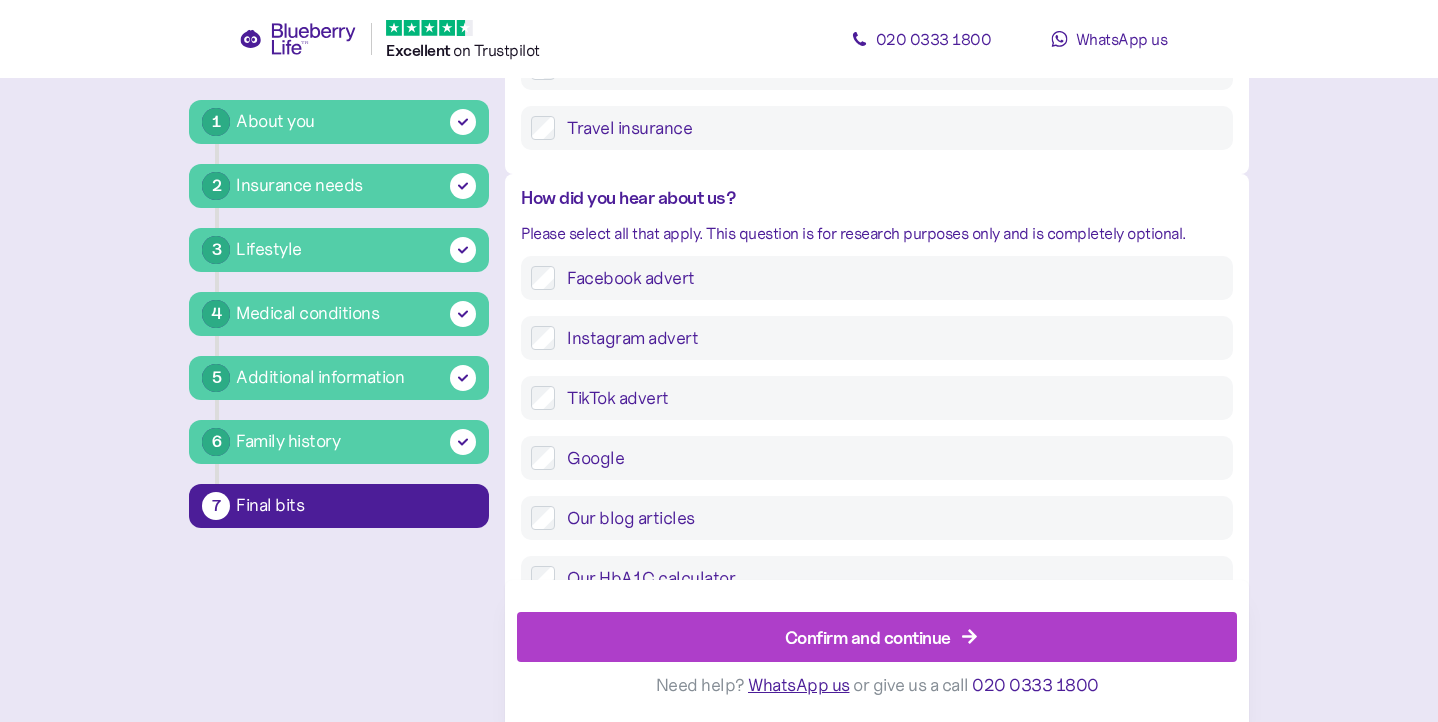 scroll, scrollTop: 443, scrollLeft: 0, axis: vertical 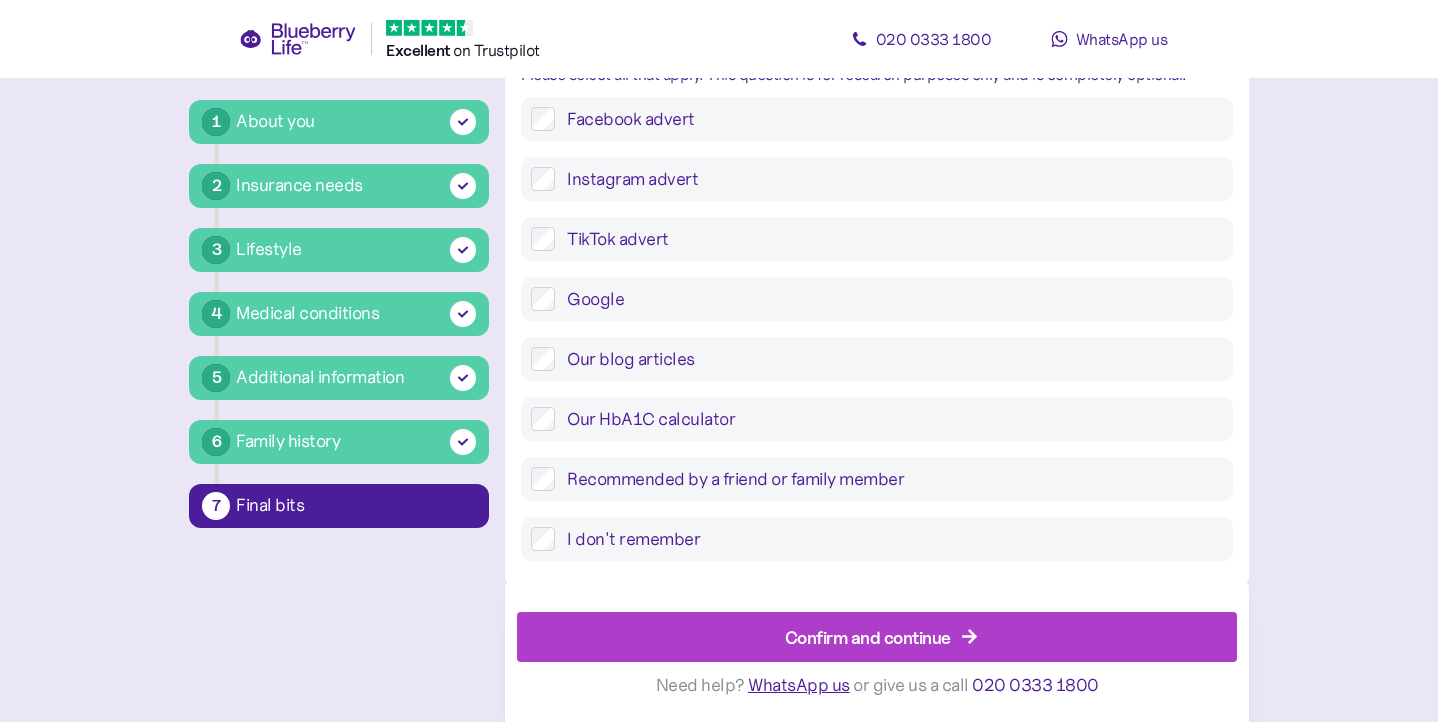 click on "Confirm and continue" at bounding box center (881, 638) 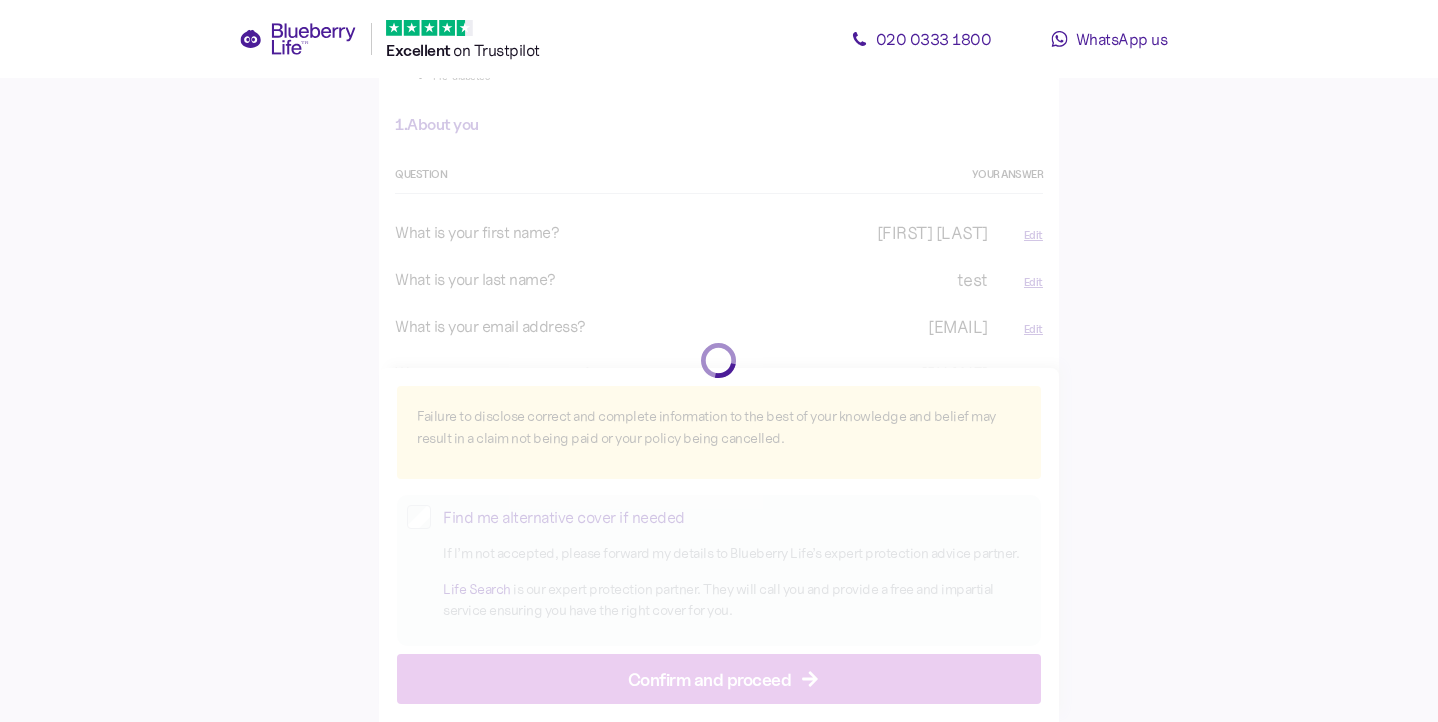 scroll, scrollTop: 0, scrollLeft: 0, axis: both 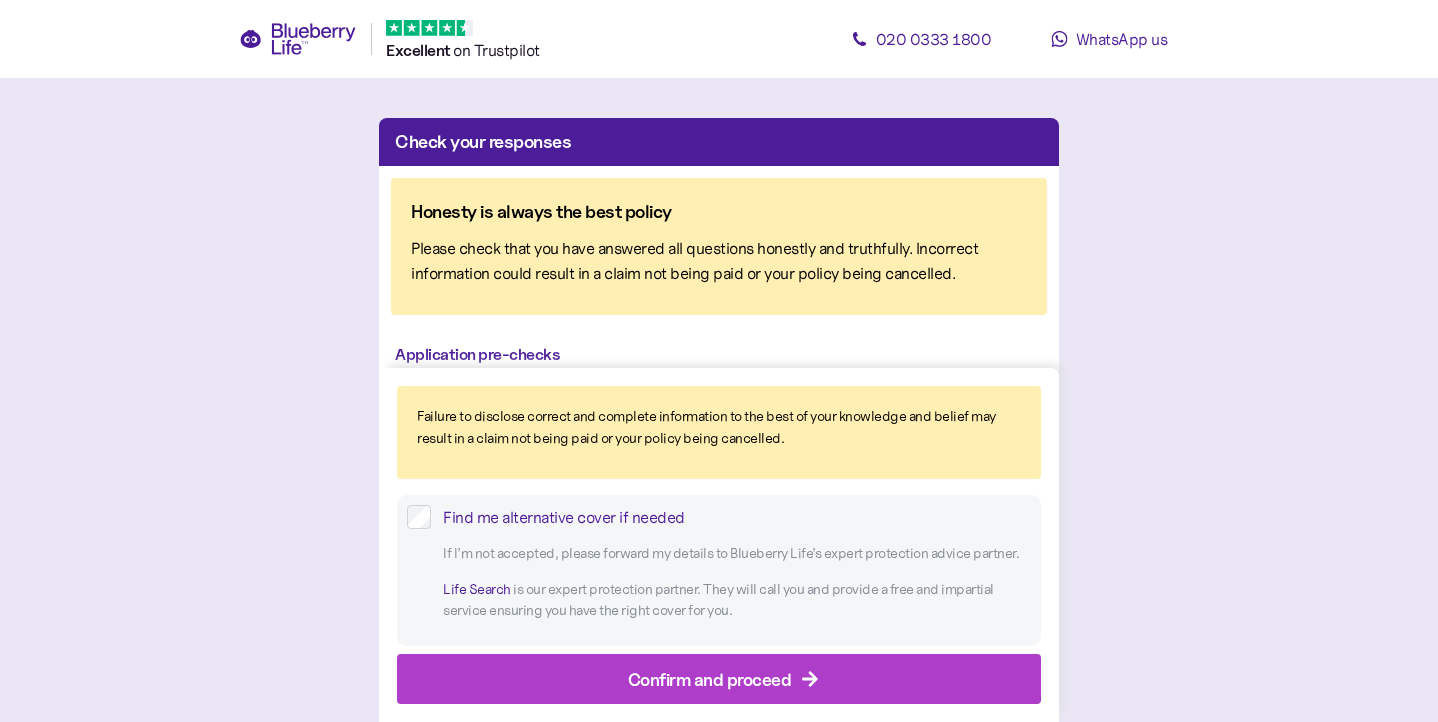 click on "Confirm and proceed" at bounding box center [723, 679] 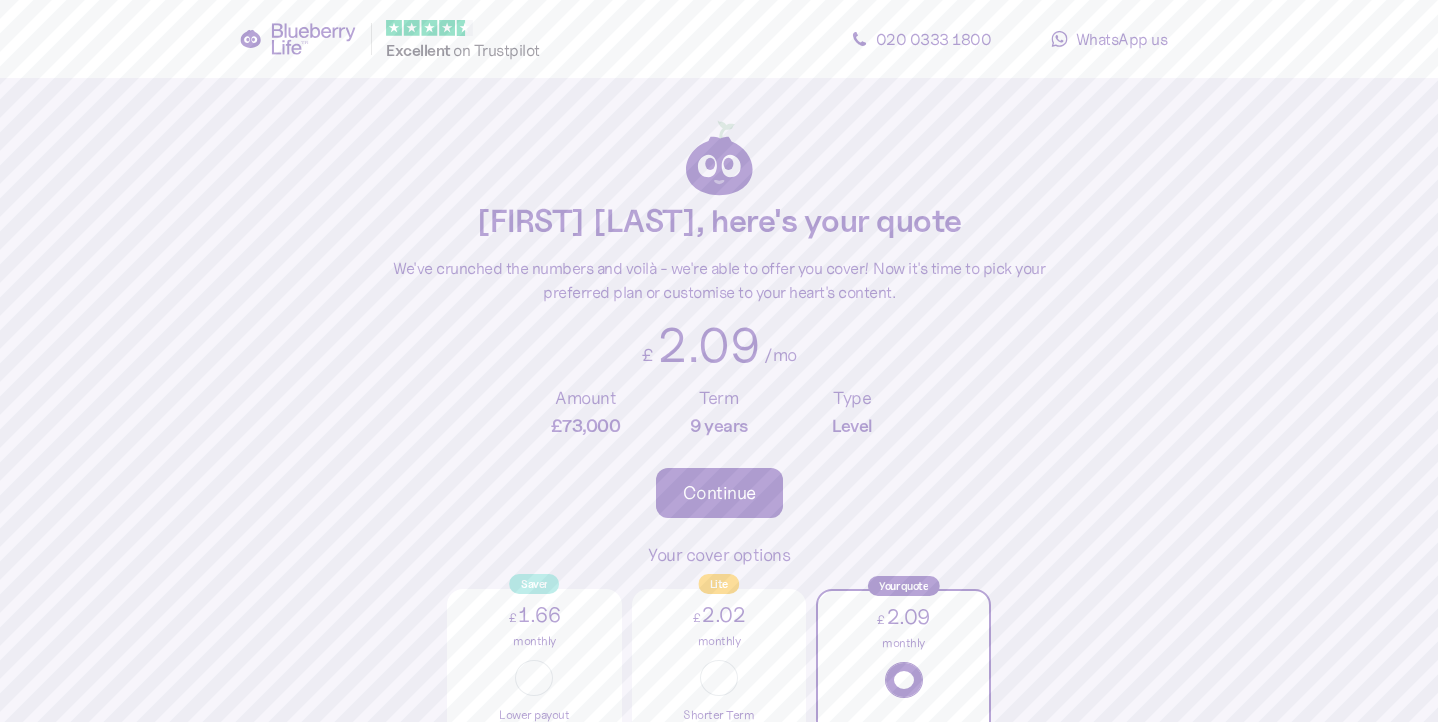 click on "Continue" at bounding box center [719, 493] 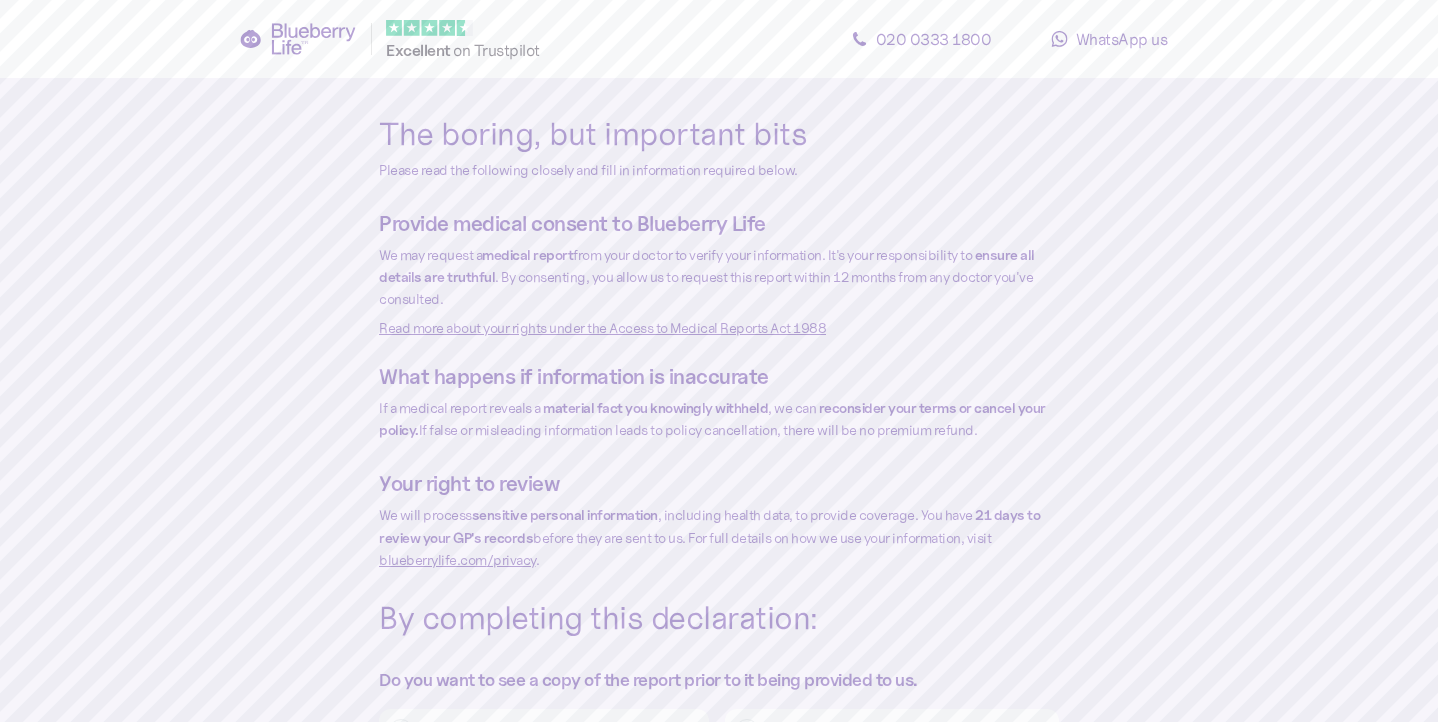 scroll, scrollTop: 0, scrollLeft: 0, axis: both 